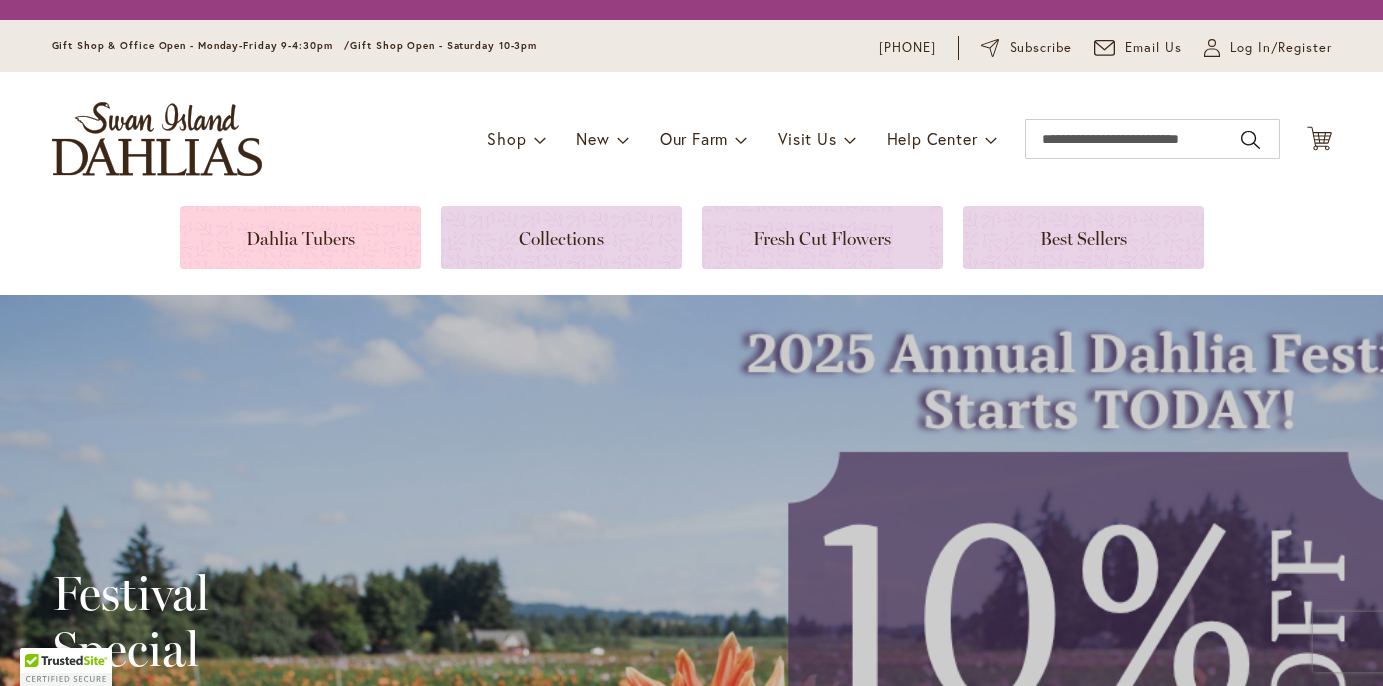 scroll, scrollTop: 0, scrollLeft: 0, axis: both 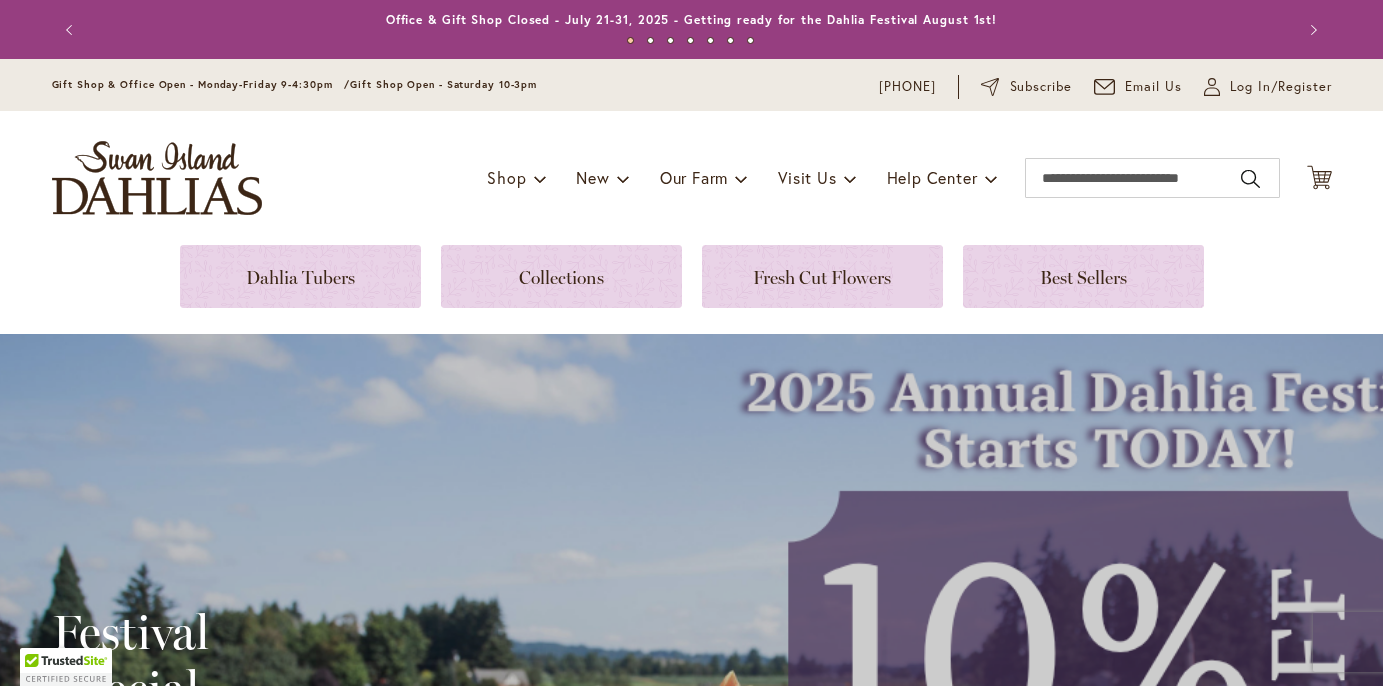 click on "Toggle Nav
Shop
Dahlia Tubers
Collections
Fresh Cut Dahlias
Gardening Supplies
Gift Cards
Request a Catalog
Gifts, Clothing & Specialty Items" at bounding box center [692, 178] 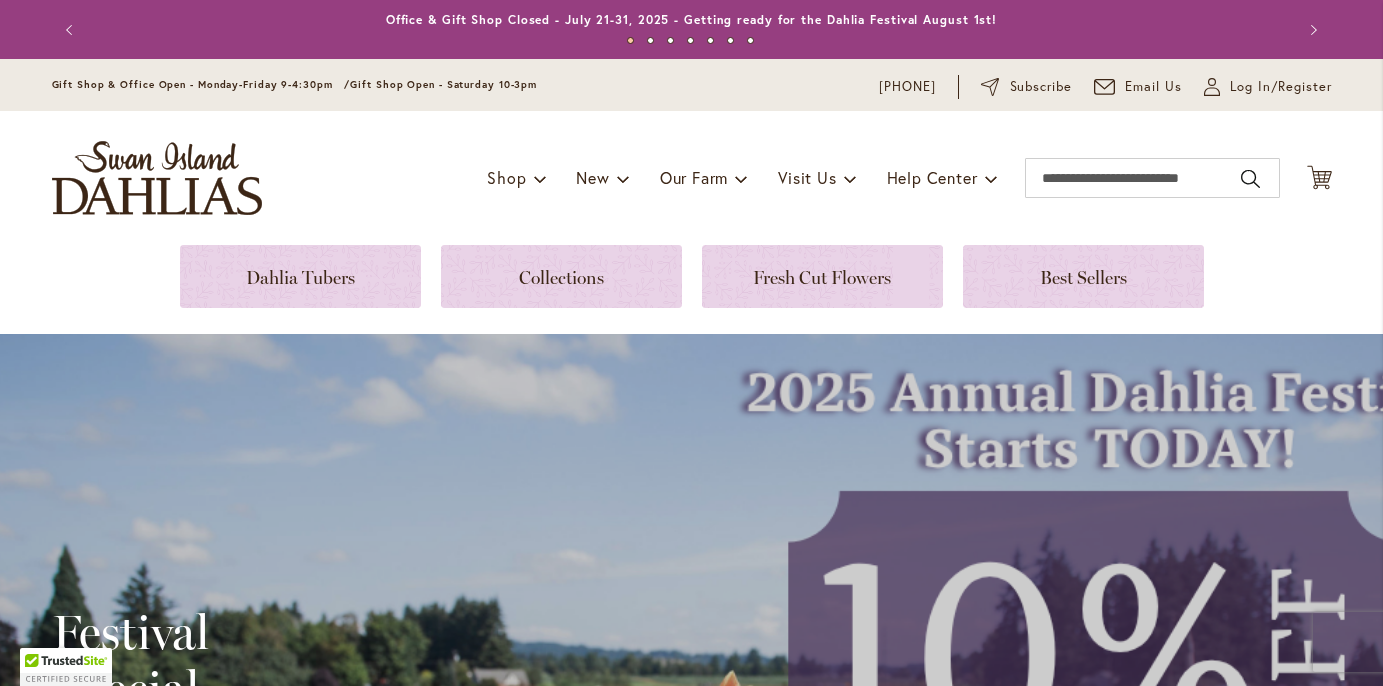 type on "**********" 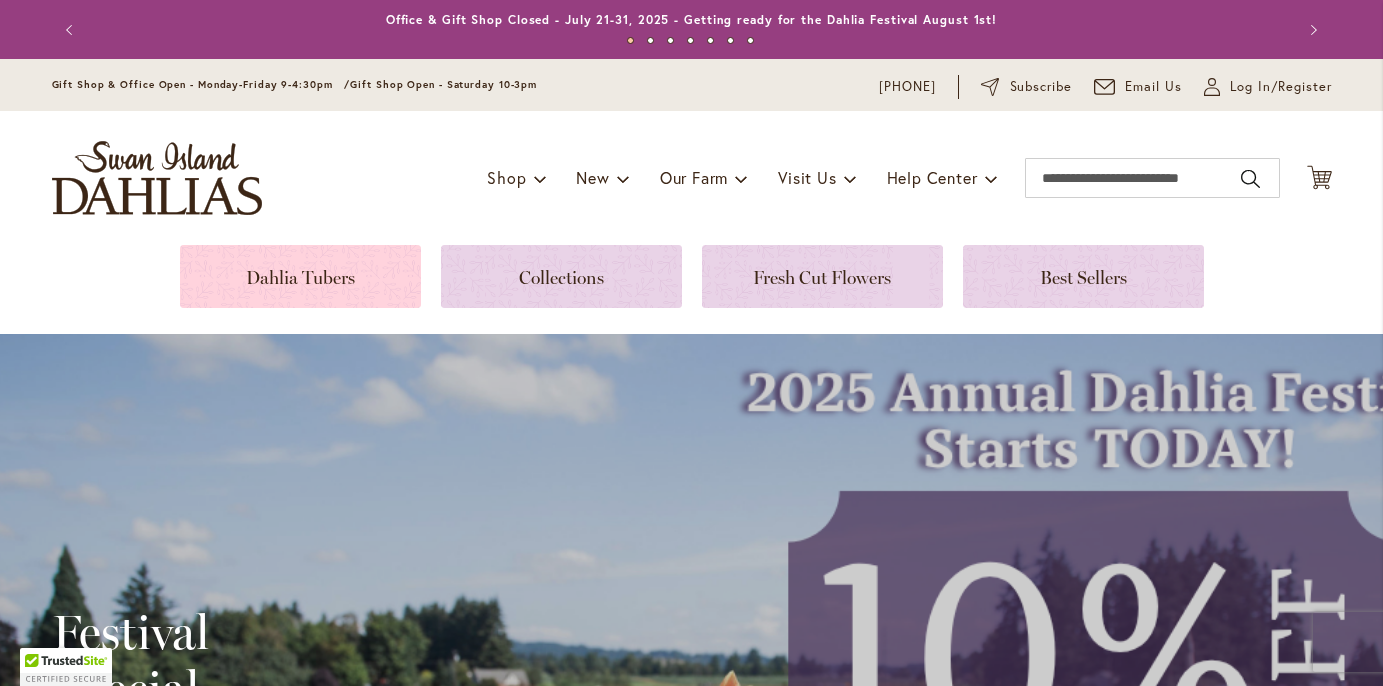 click at bounding box center (300, 276) 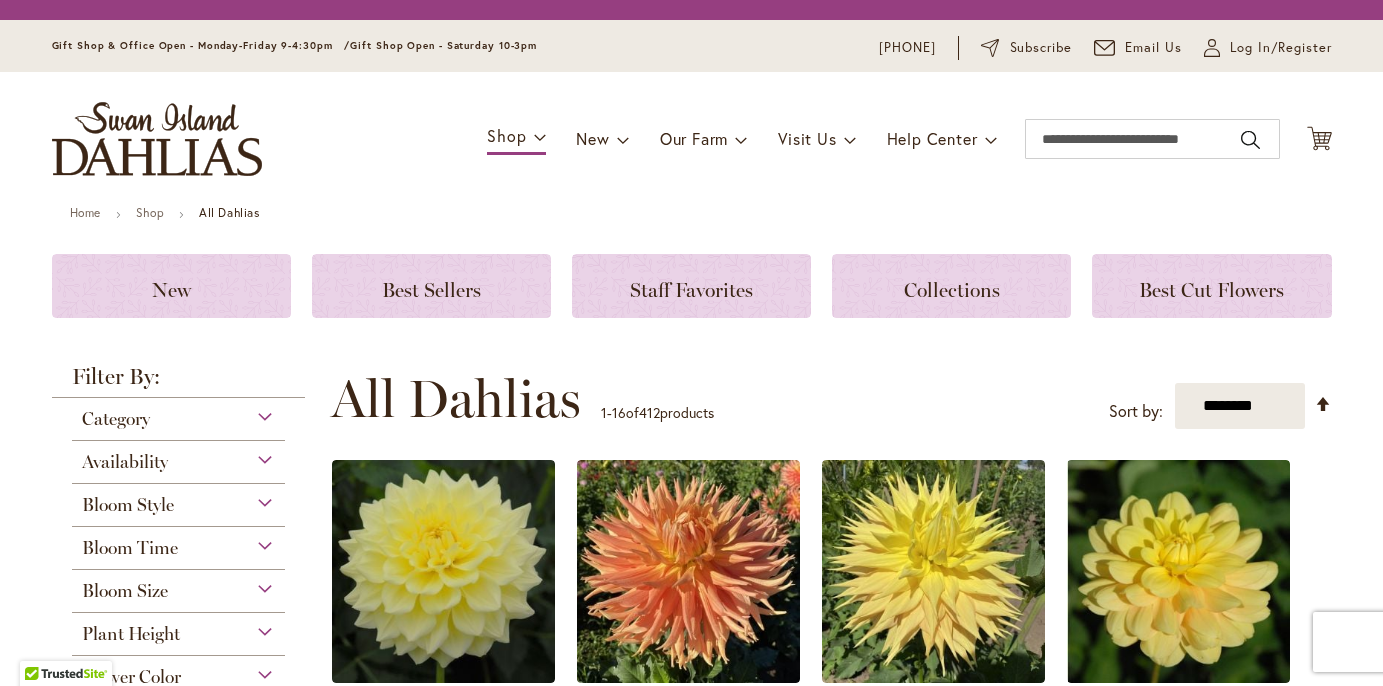 scroll, scrollTop: 0, scrollLeft: 0, axis: both 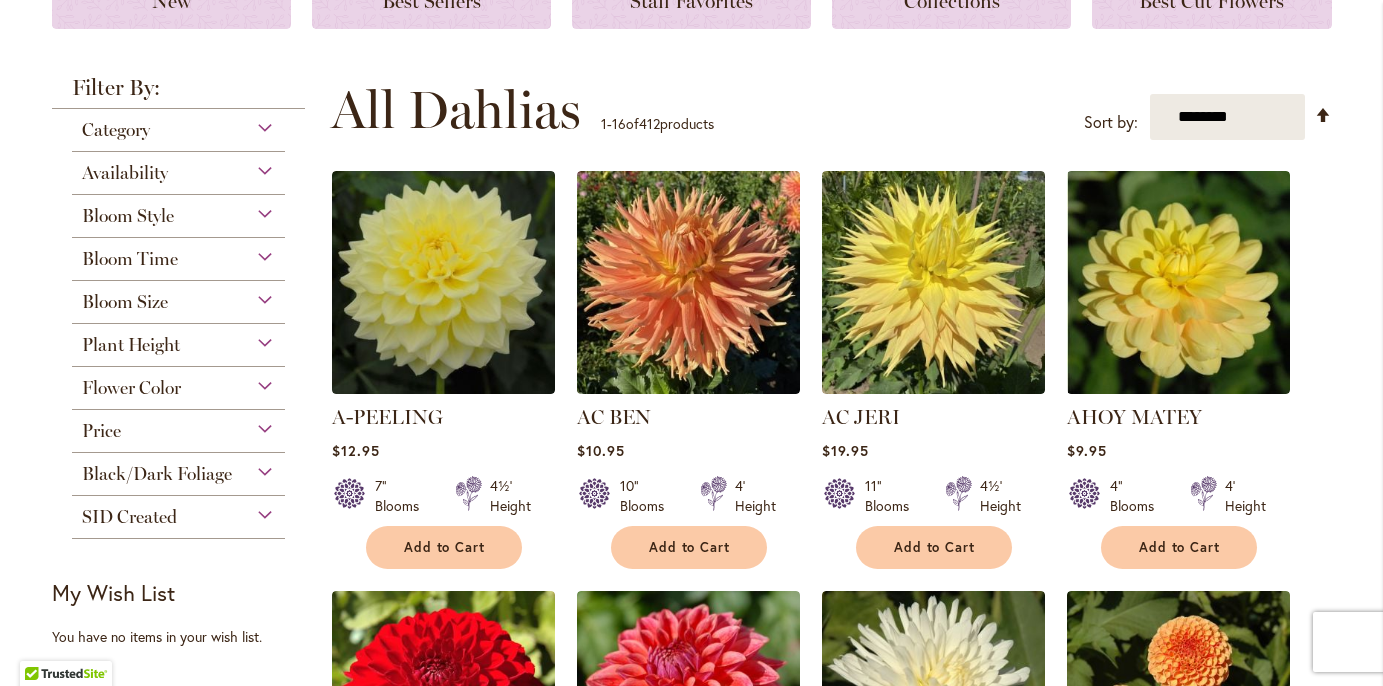 type on "**********" 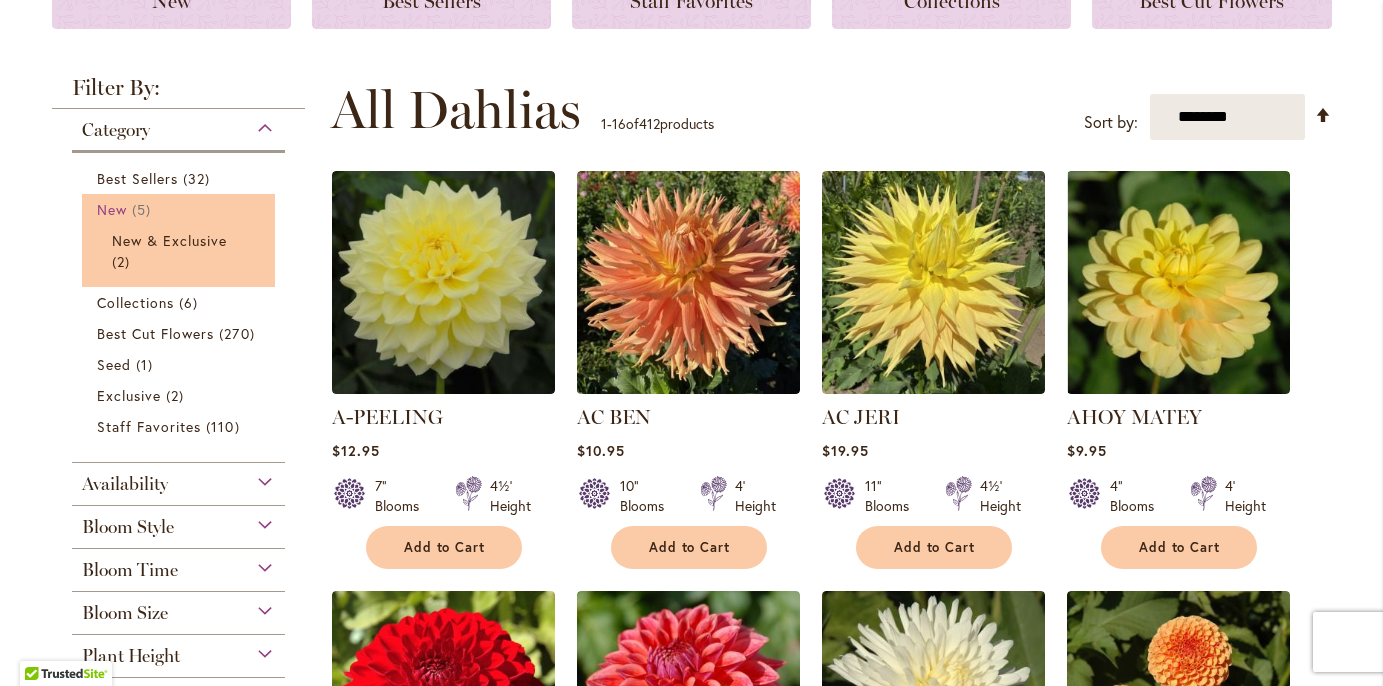 click on "5
items" at bounding box center [144, 209] 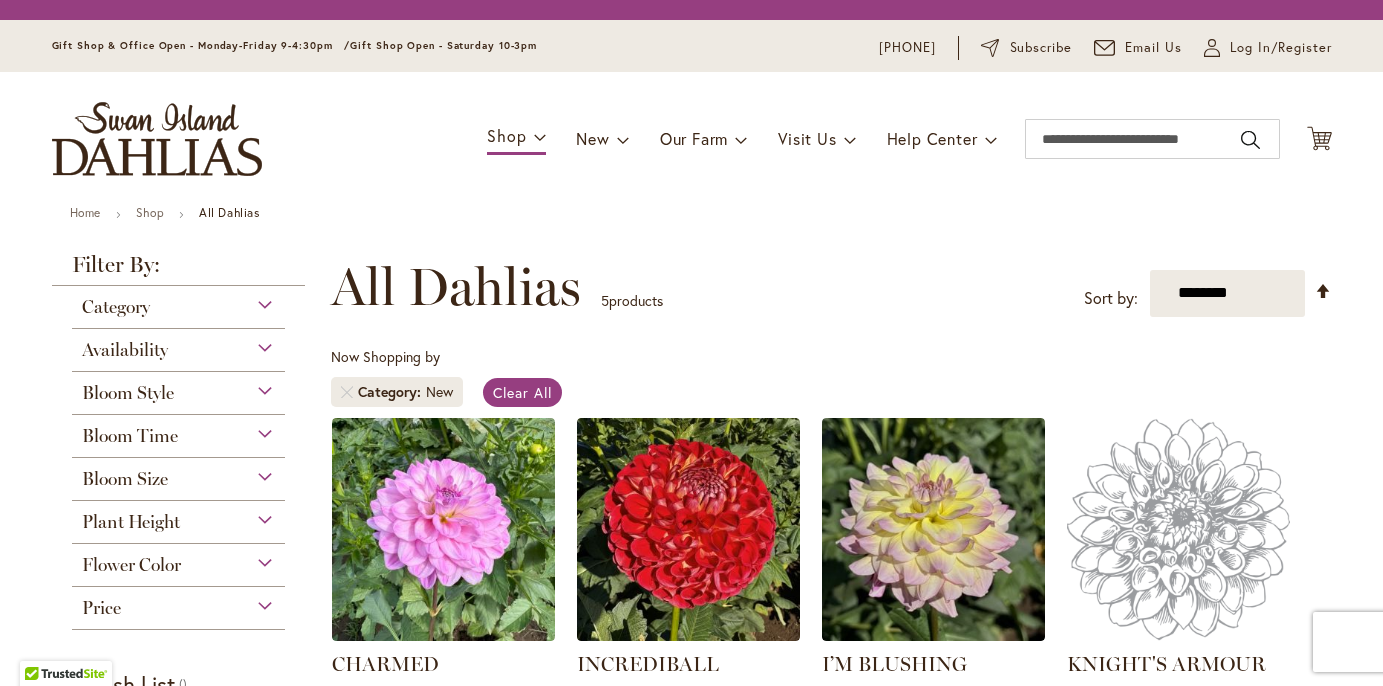 scroll, scrollTop: 0, scrollLeft: 0, axis: both 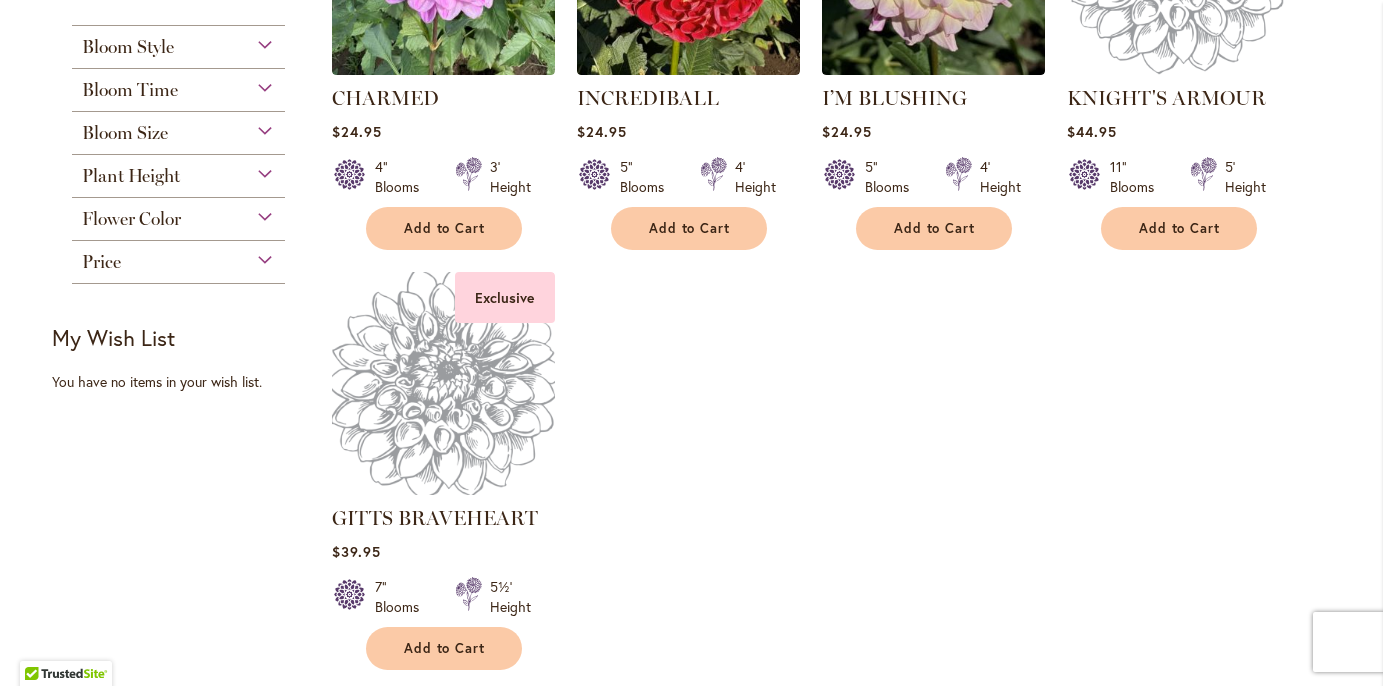 type on "**********" 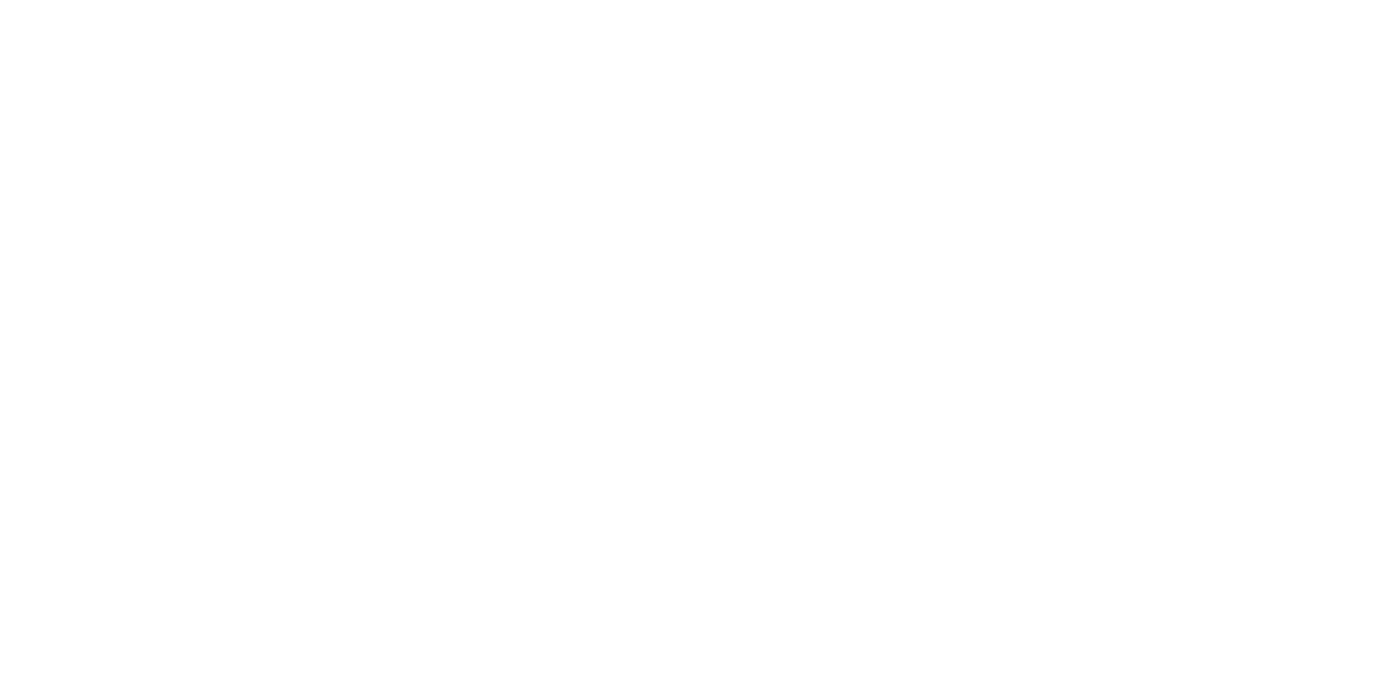 scroll, scrollTop: 0, scrollLeft: 0, axis: both 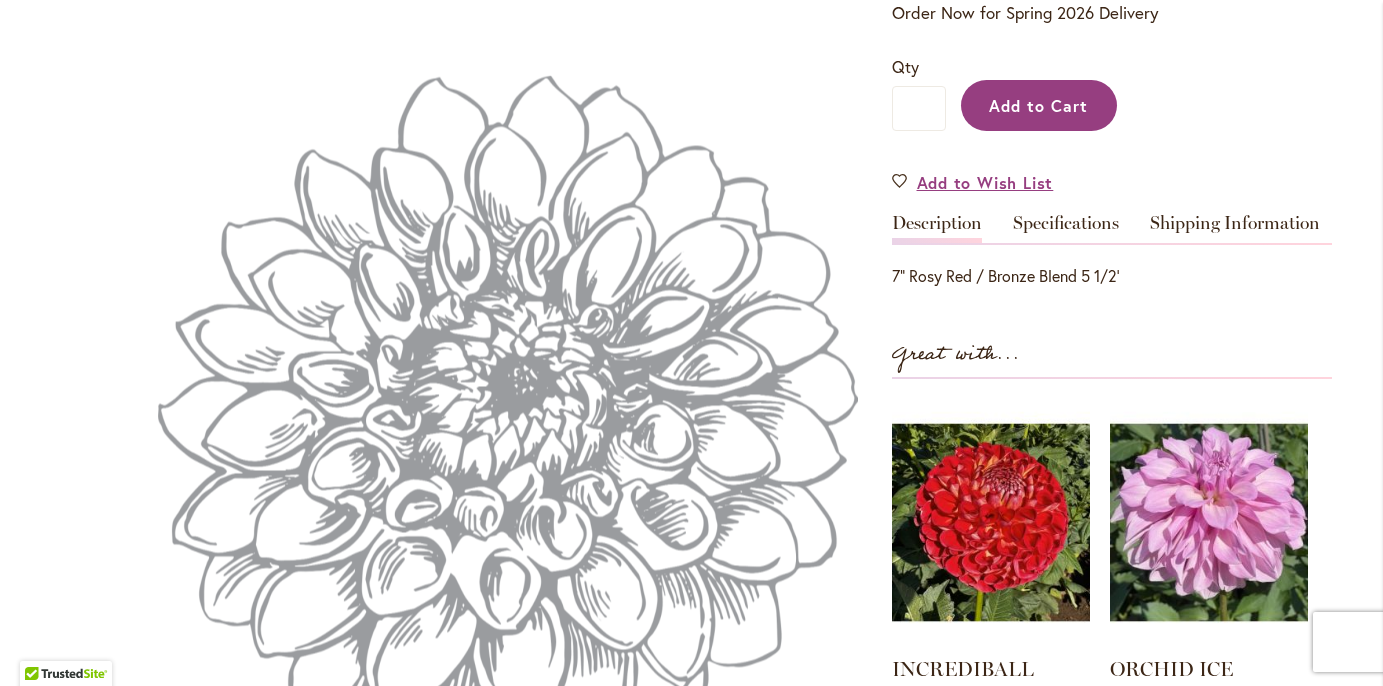 type on "**********" 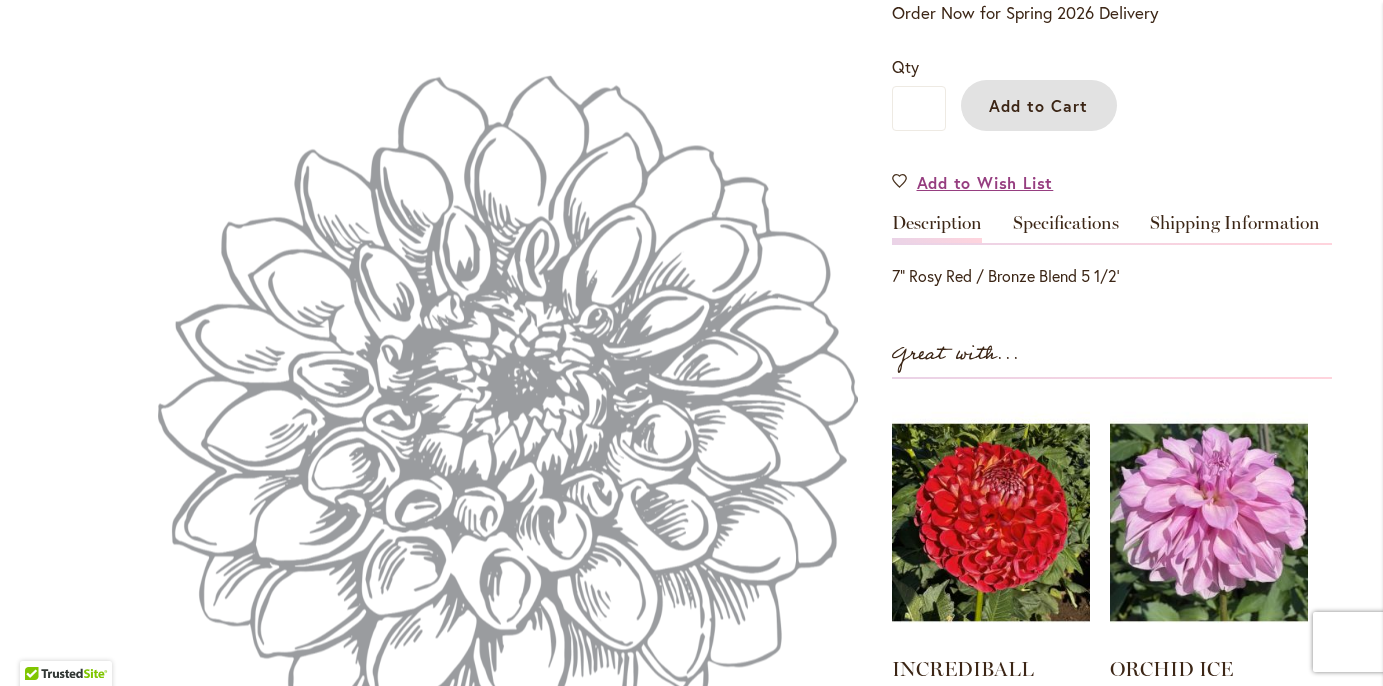 drag, startPoint x: 1055, startPoint y: 98, endPoint x: 930, endPoint y: 90, distance: 125.25574 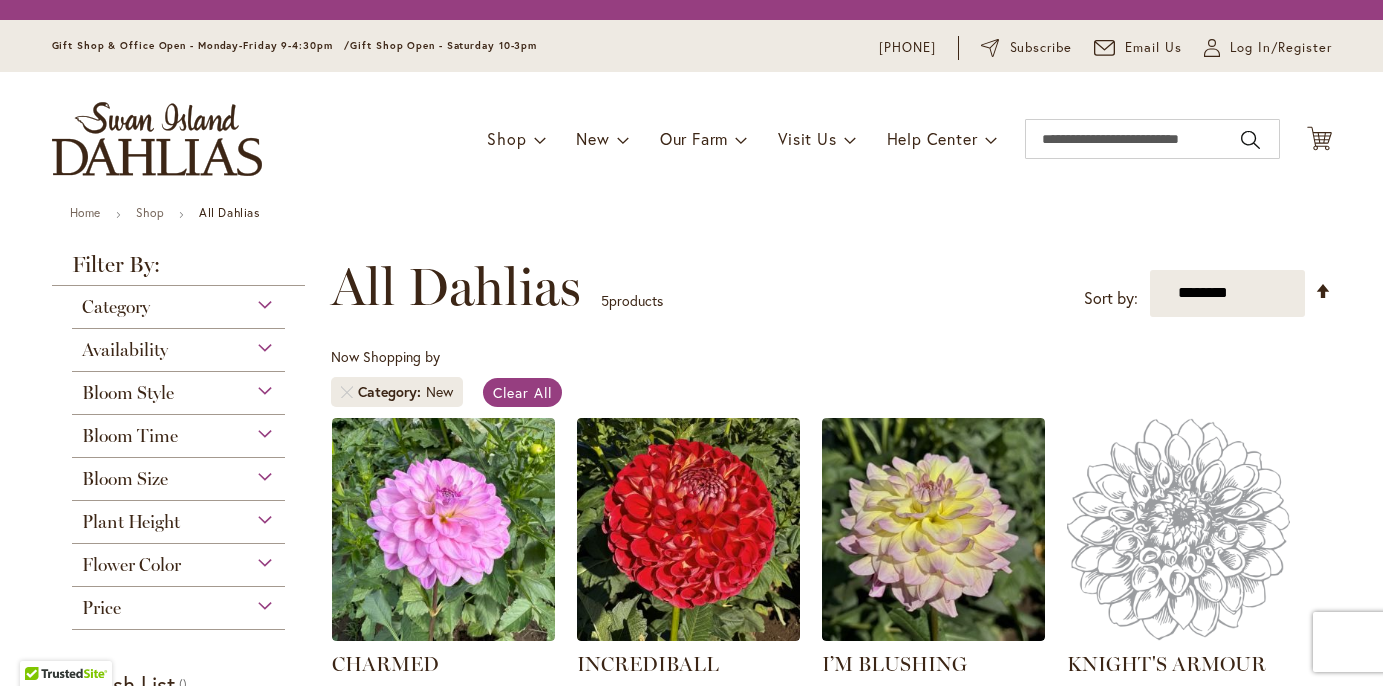 scroll, scrollTop: 0, scrollLeft: 0, axis: both 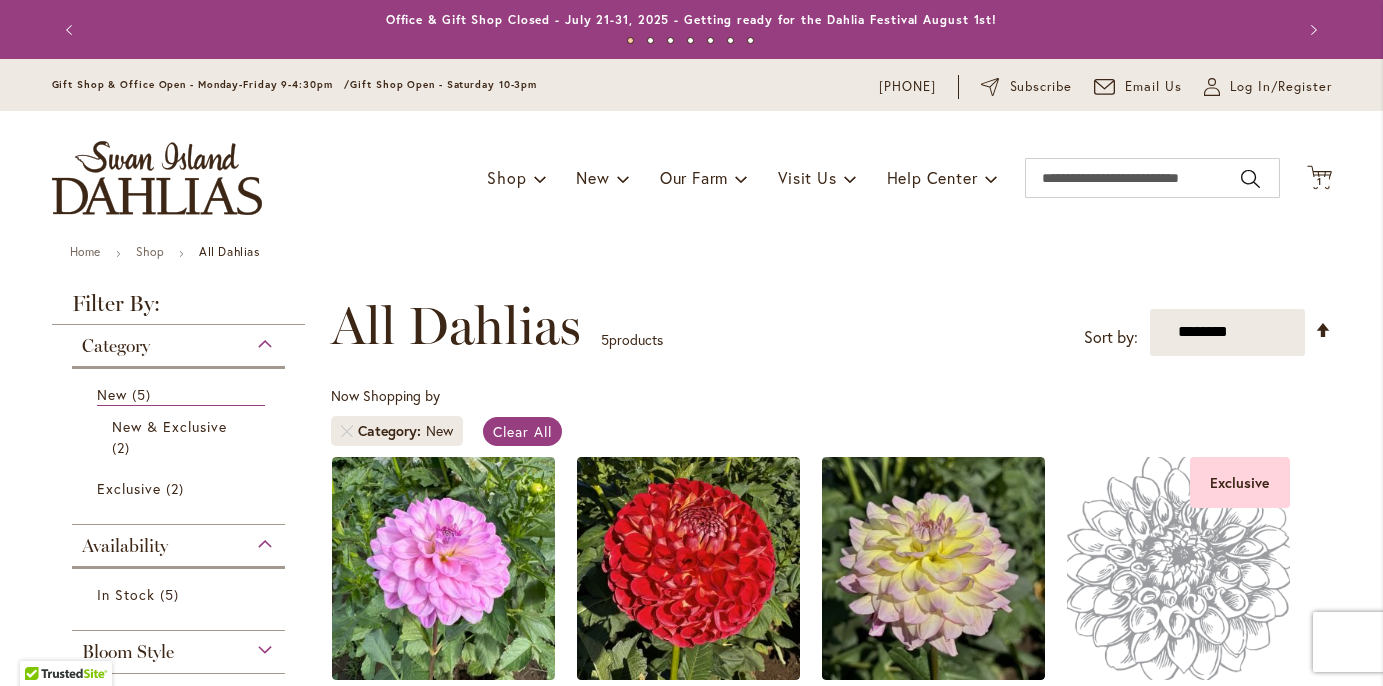 type on "**********" 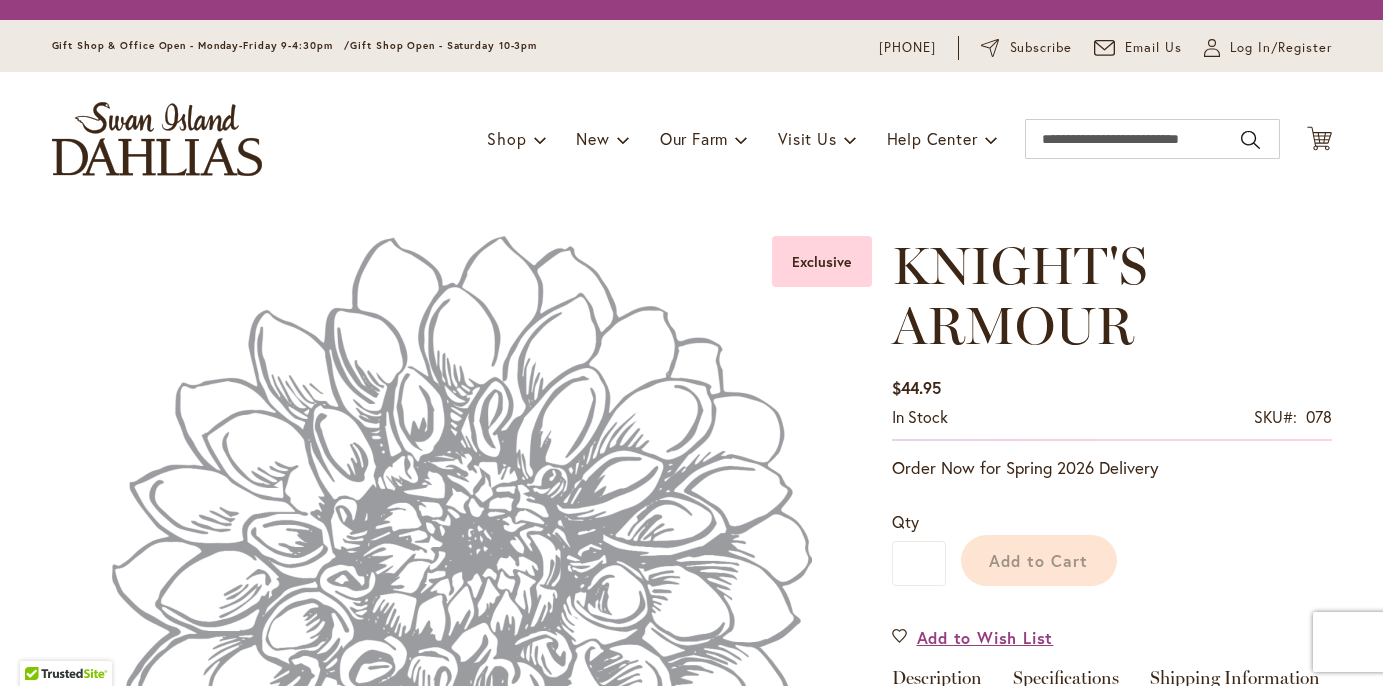 scroll, scrollTop: 0, scrollLeft: 0, axis: both 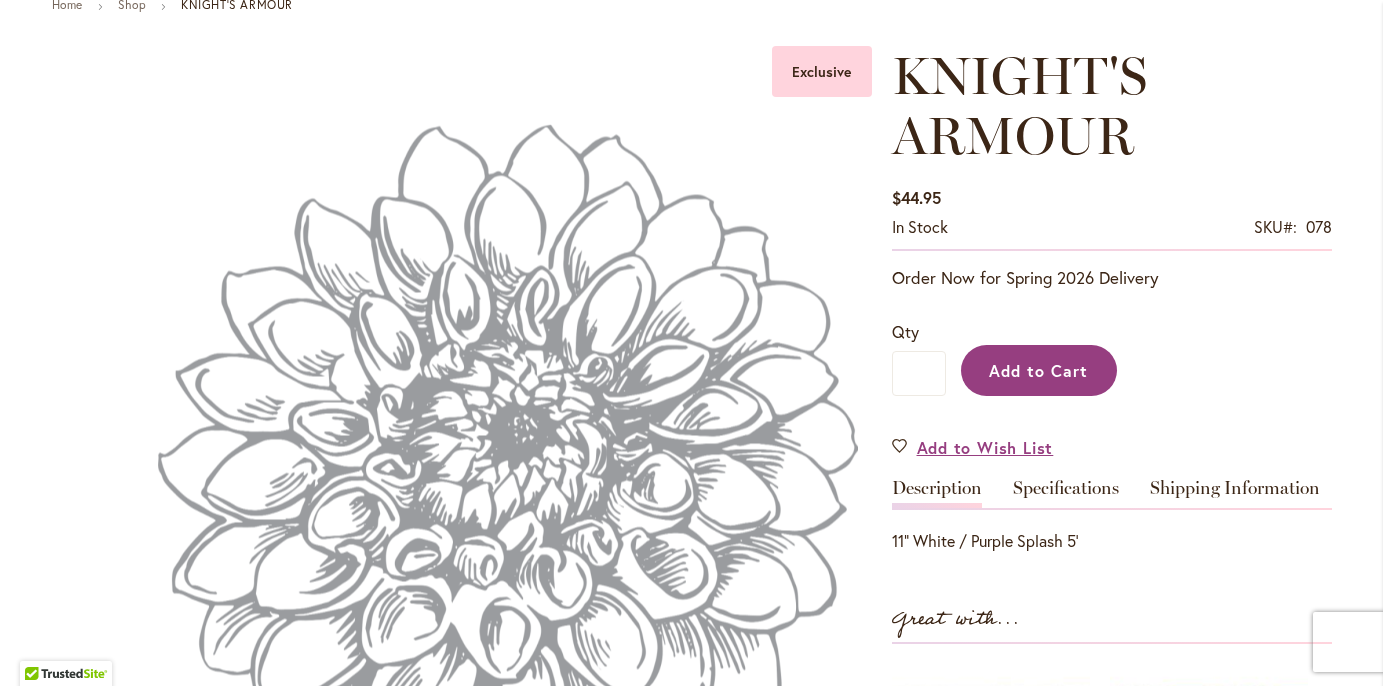 type on "**********" 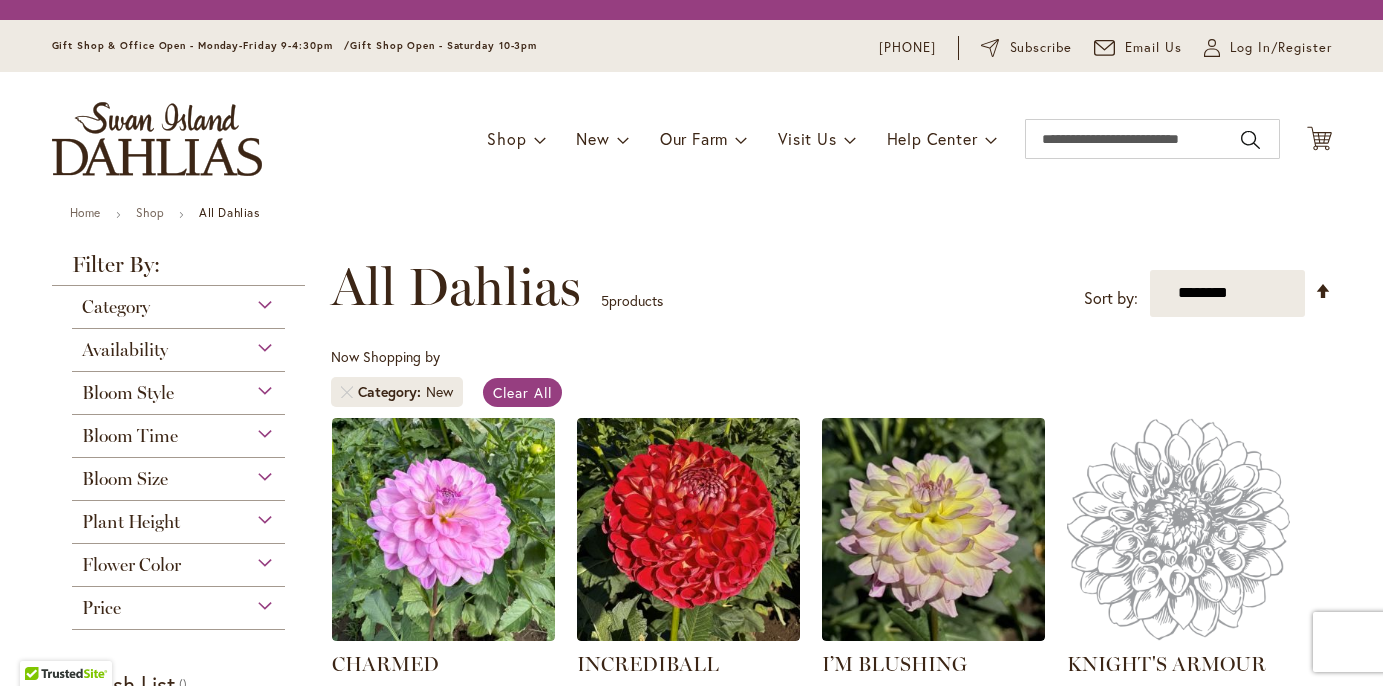 scroll, scrollTop: 0, scrollLeft: 0, axis: both 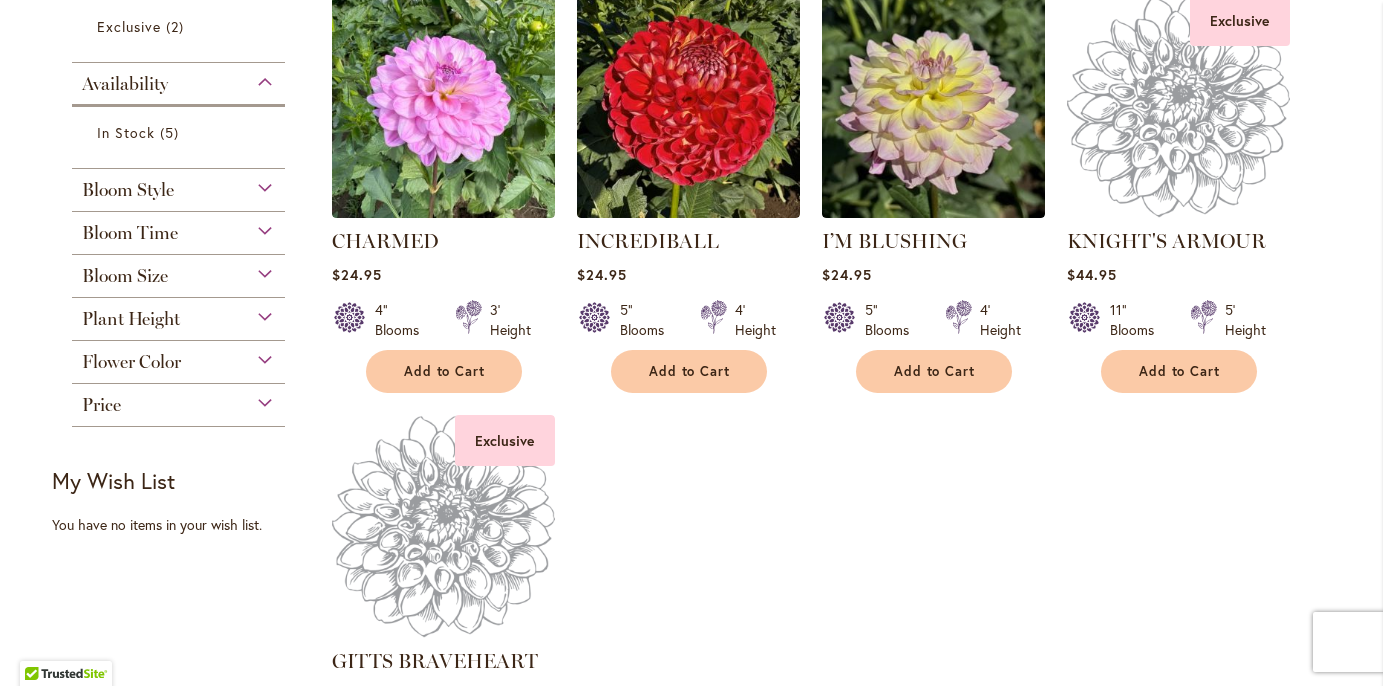 type on "**********" 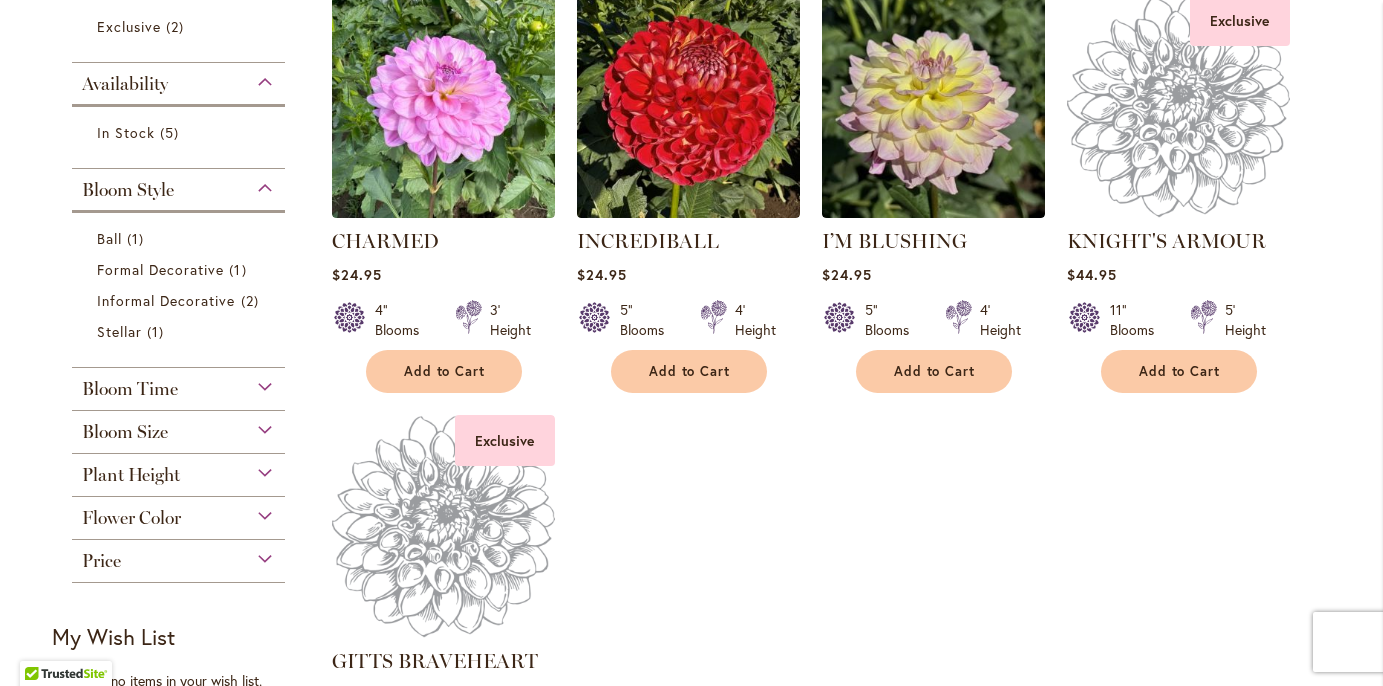 click on "Bloom Time" at bounding box center [179, 384] 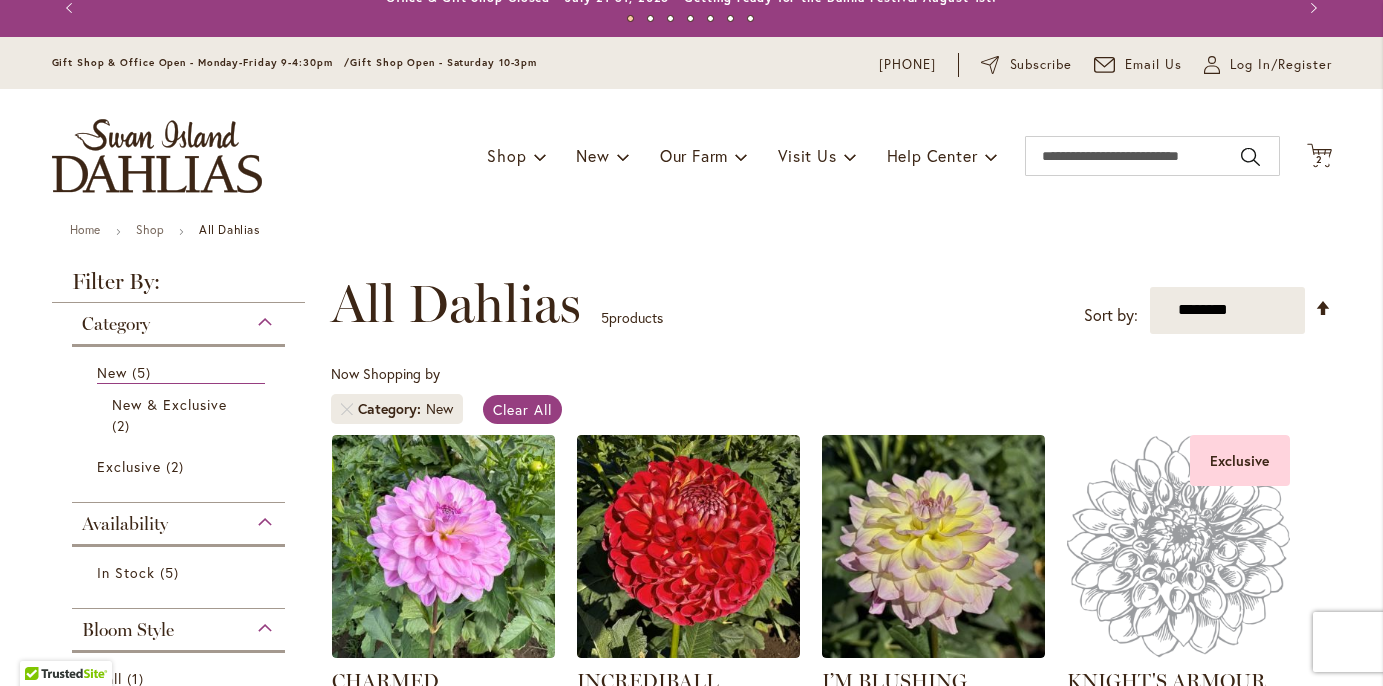 scroll, scrollTop: 0, scrollLeft: 0, axis: both 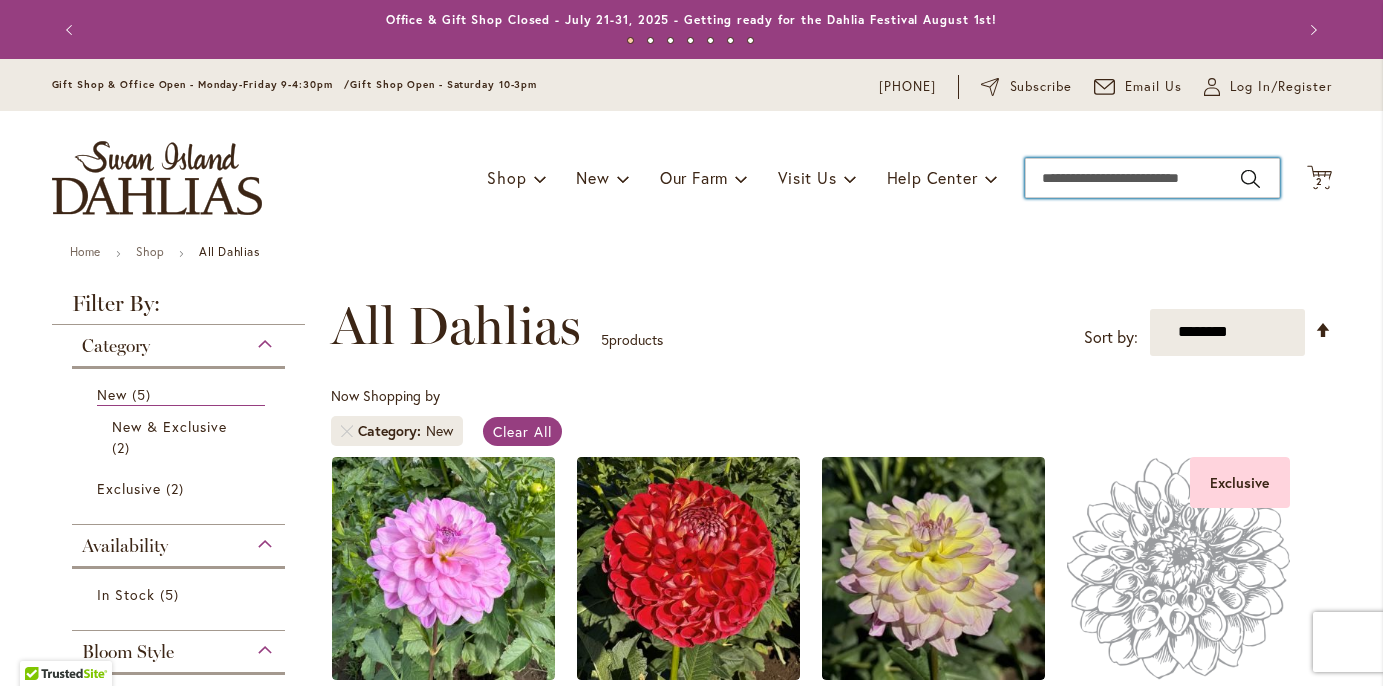 click on "Search" at bounding box center [1152, 178] 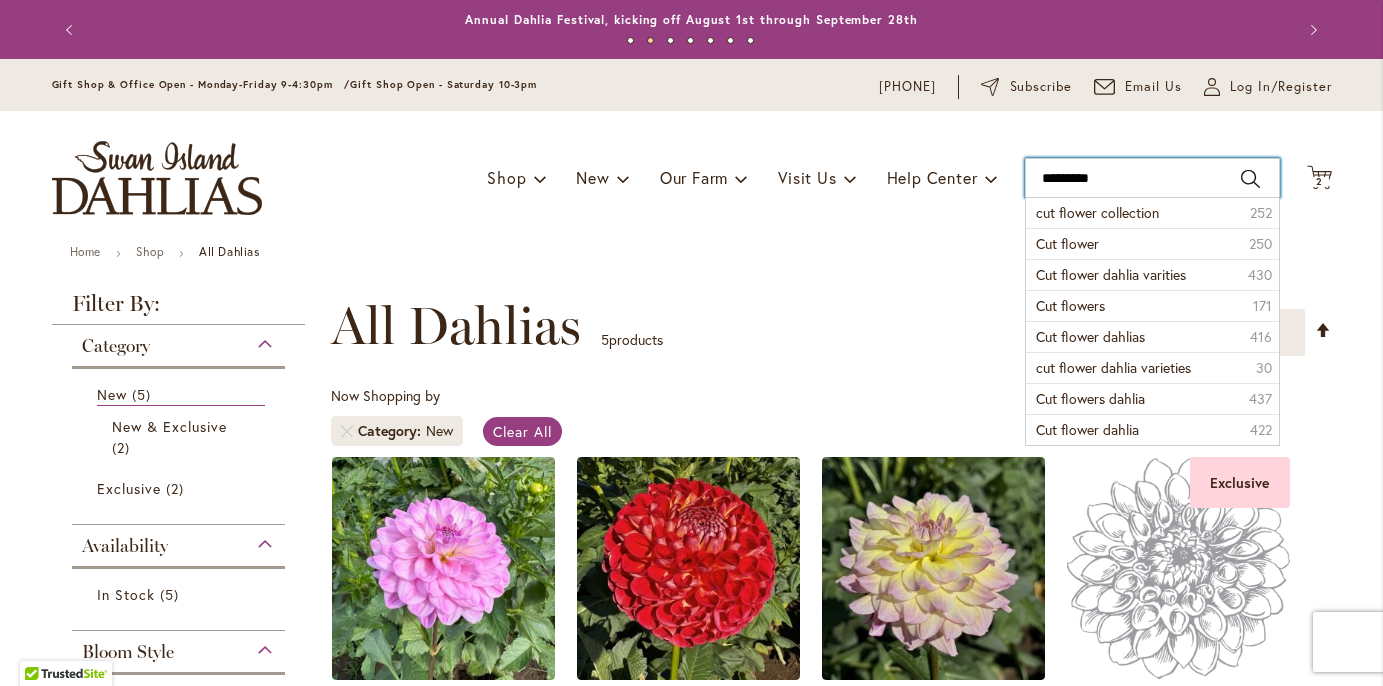 type on "**********" 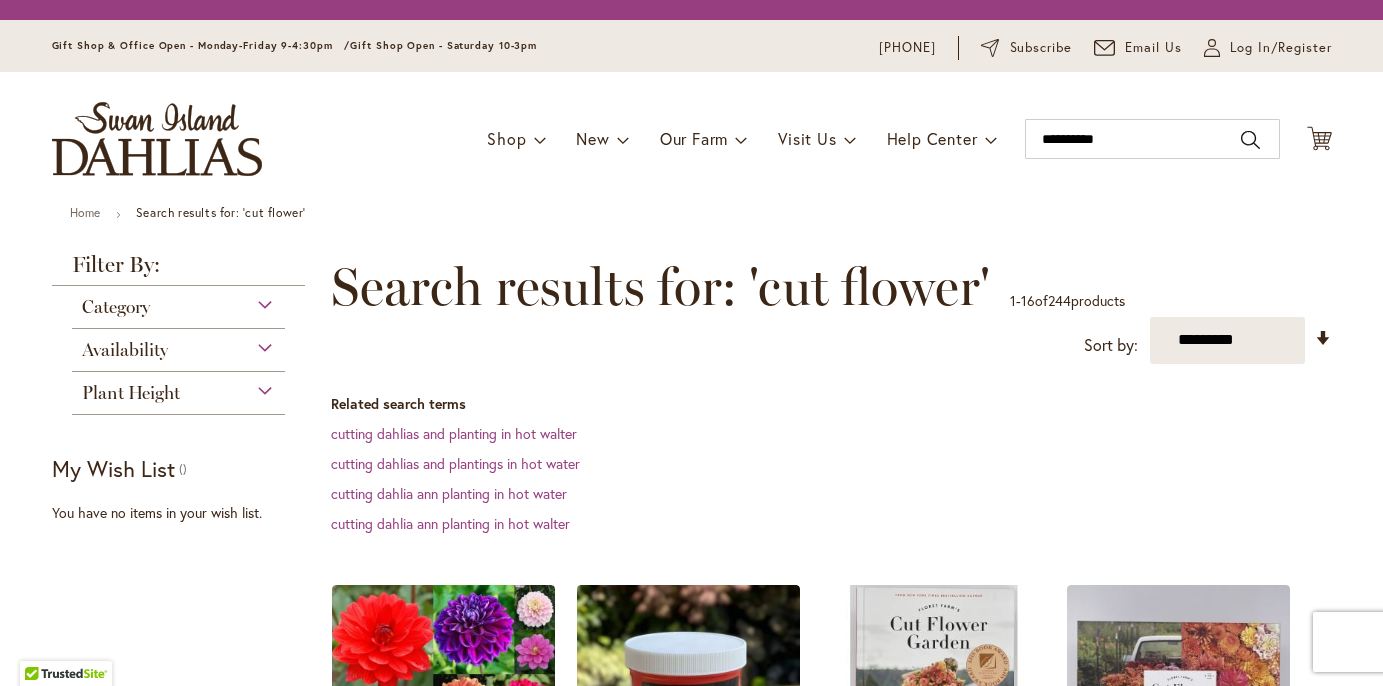scroll, scrollTop: 0, scrollLeft: 0, axis: both 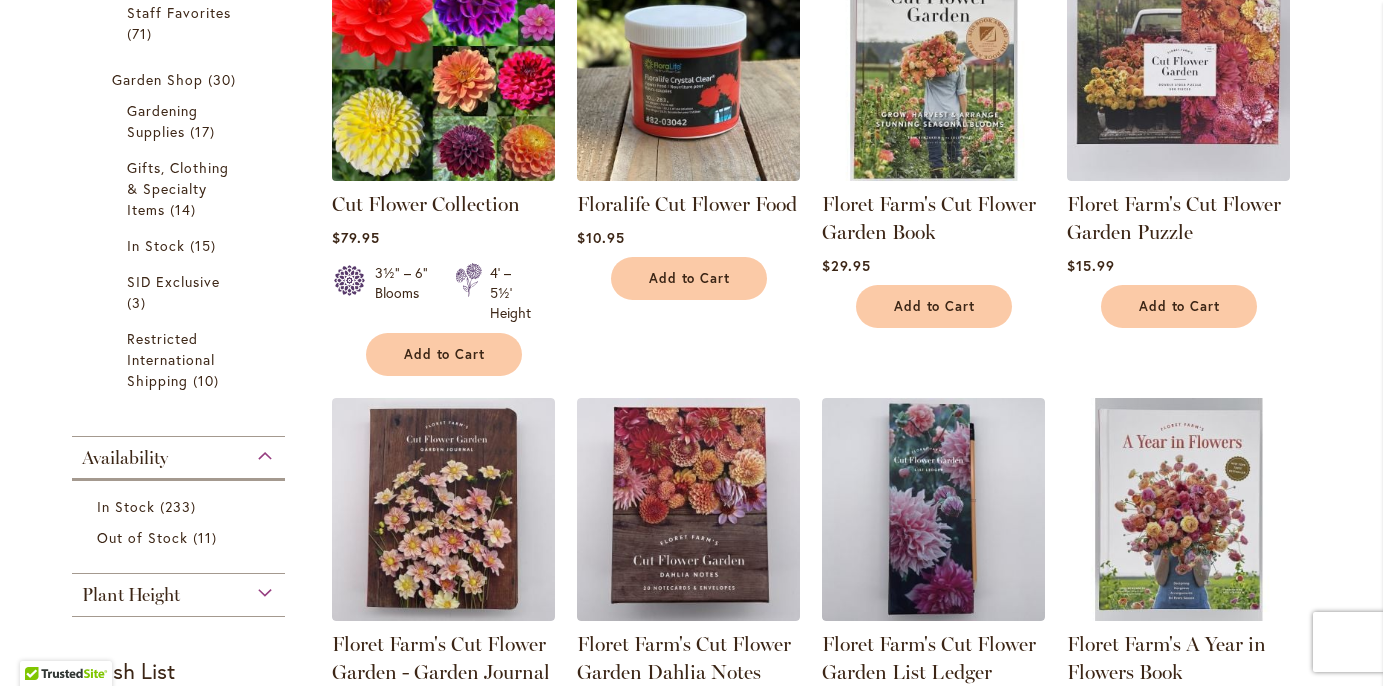 type on "**********" 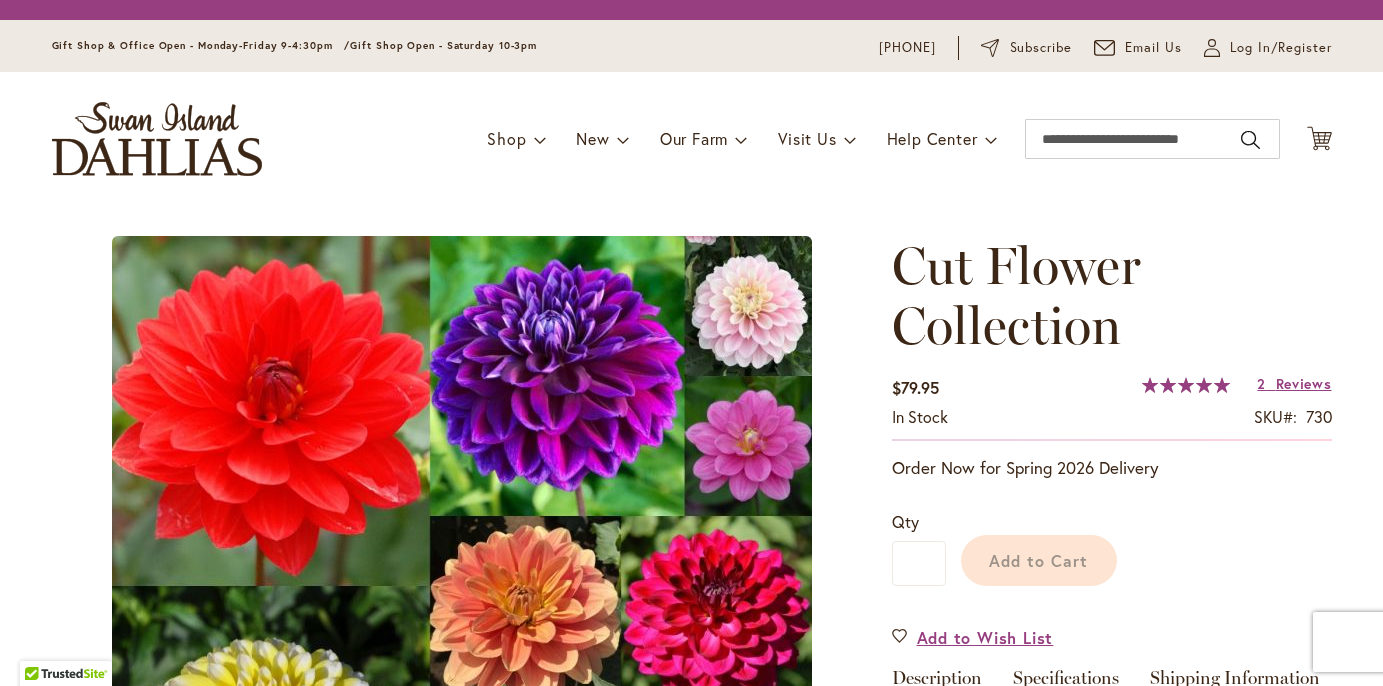 scroll, scrollTop: 0, scrollLeft: 0, axis: both 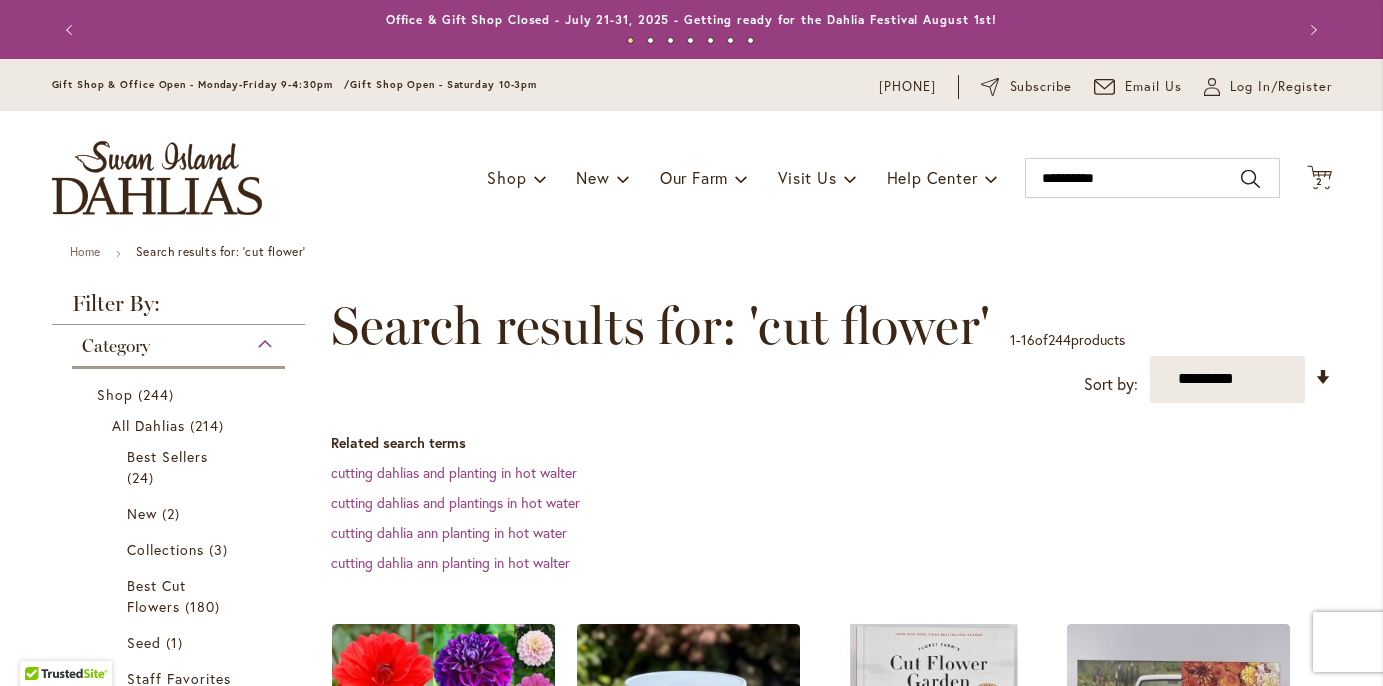 type on "**********" 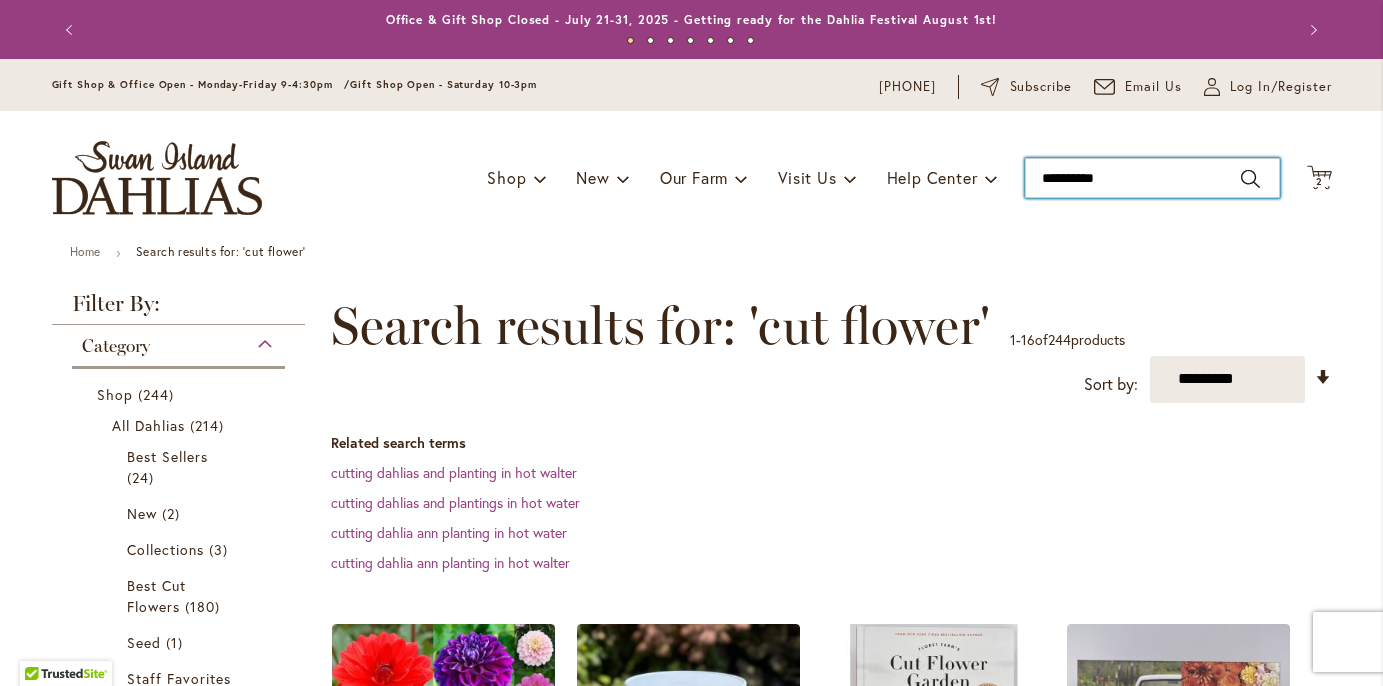 click on "**********" at bounding box center (1152, 178) 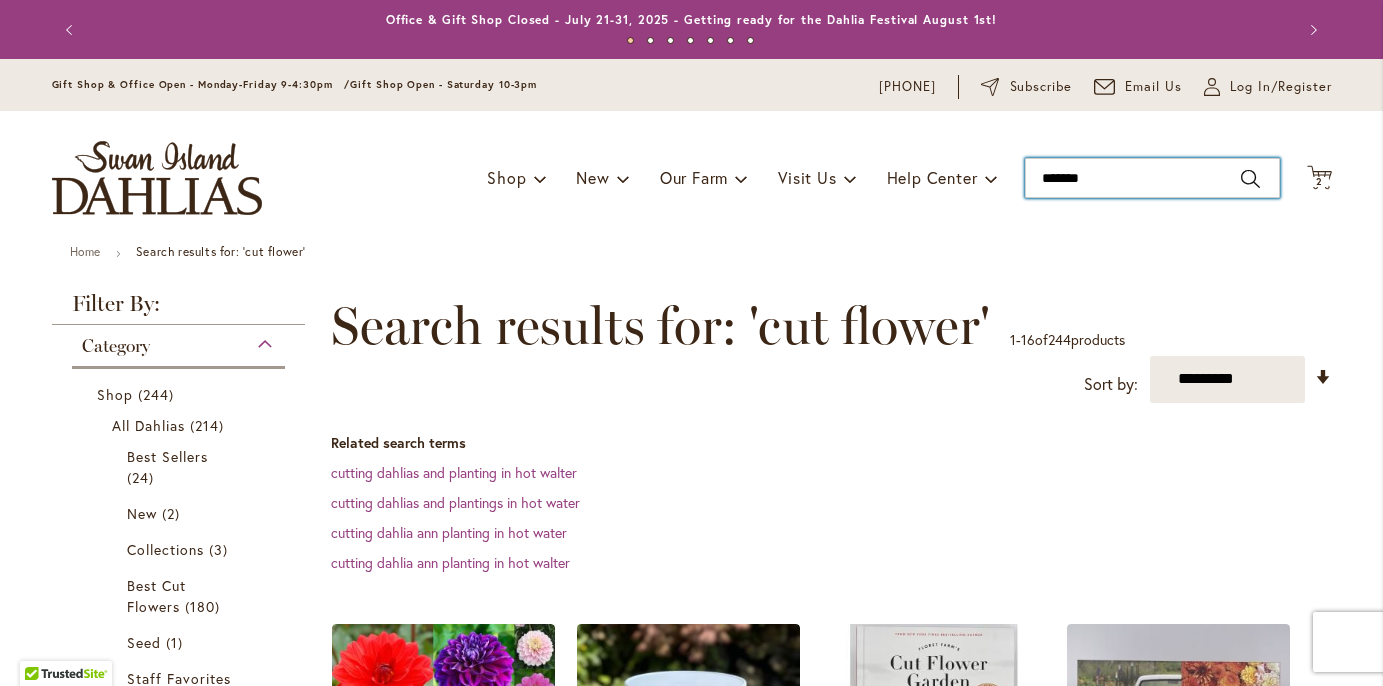type on "********" 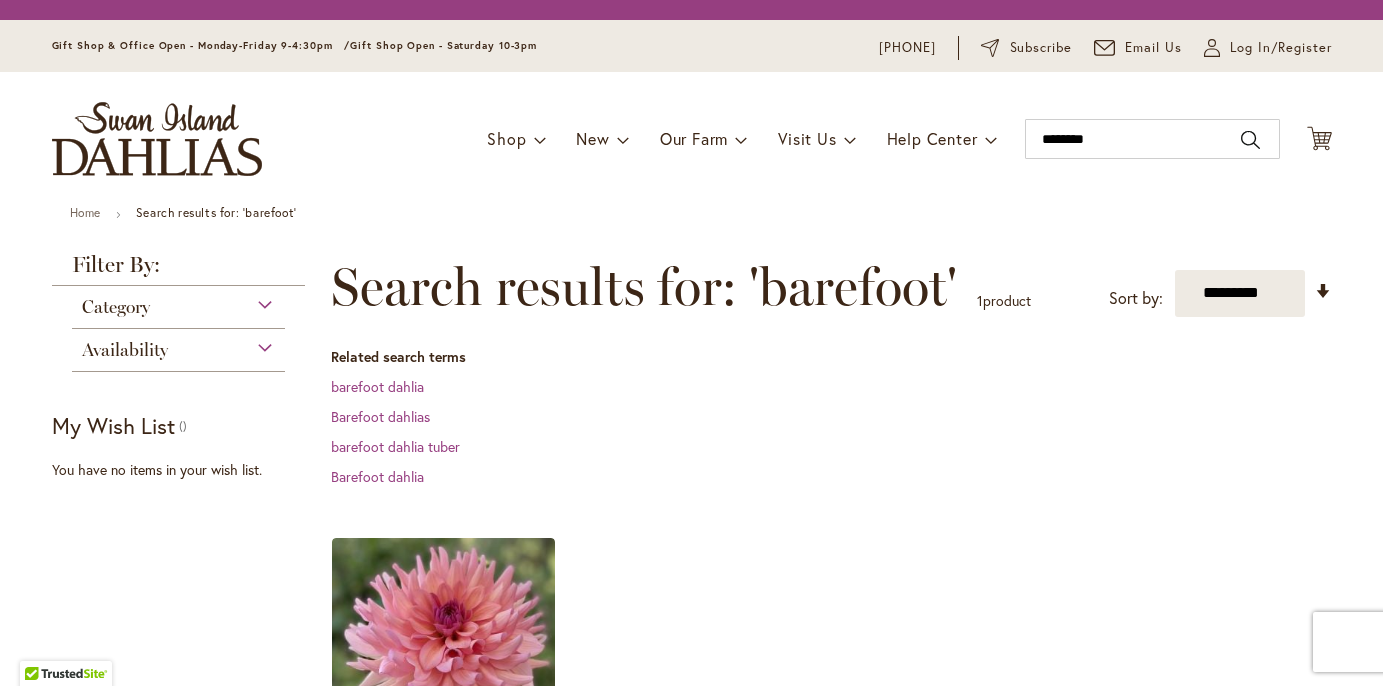 scroll, scrollTop: 0, scrollLeft: 0, axis: both 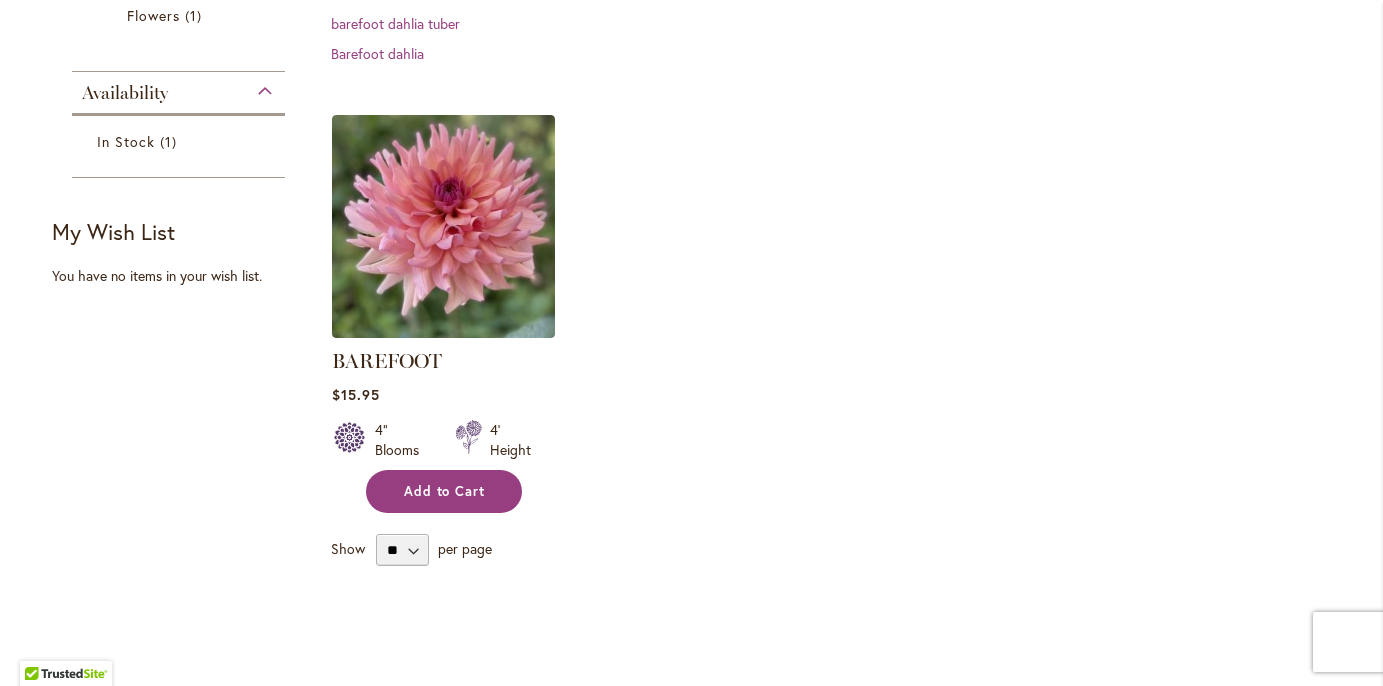 type on "**********" 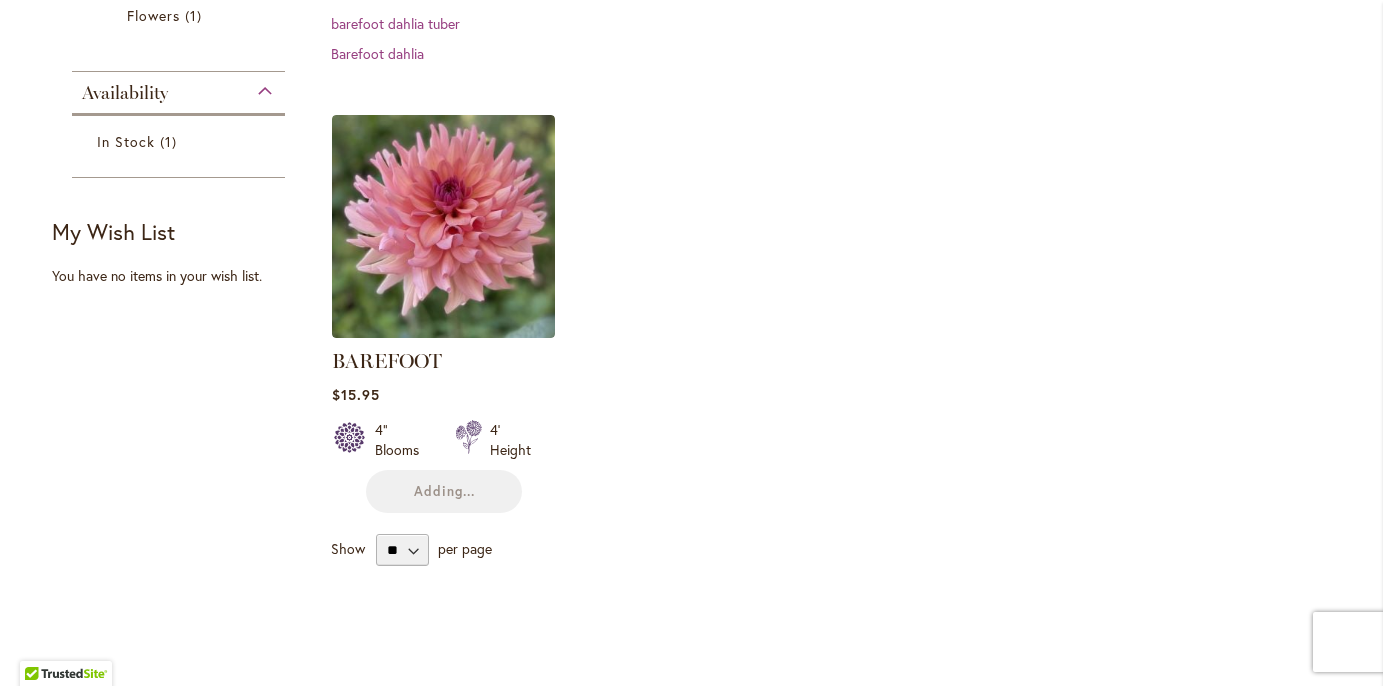 scroll, scrollTop: 0, scrollLeft: 0, axis: both 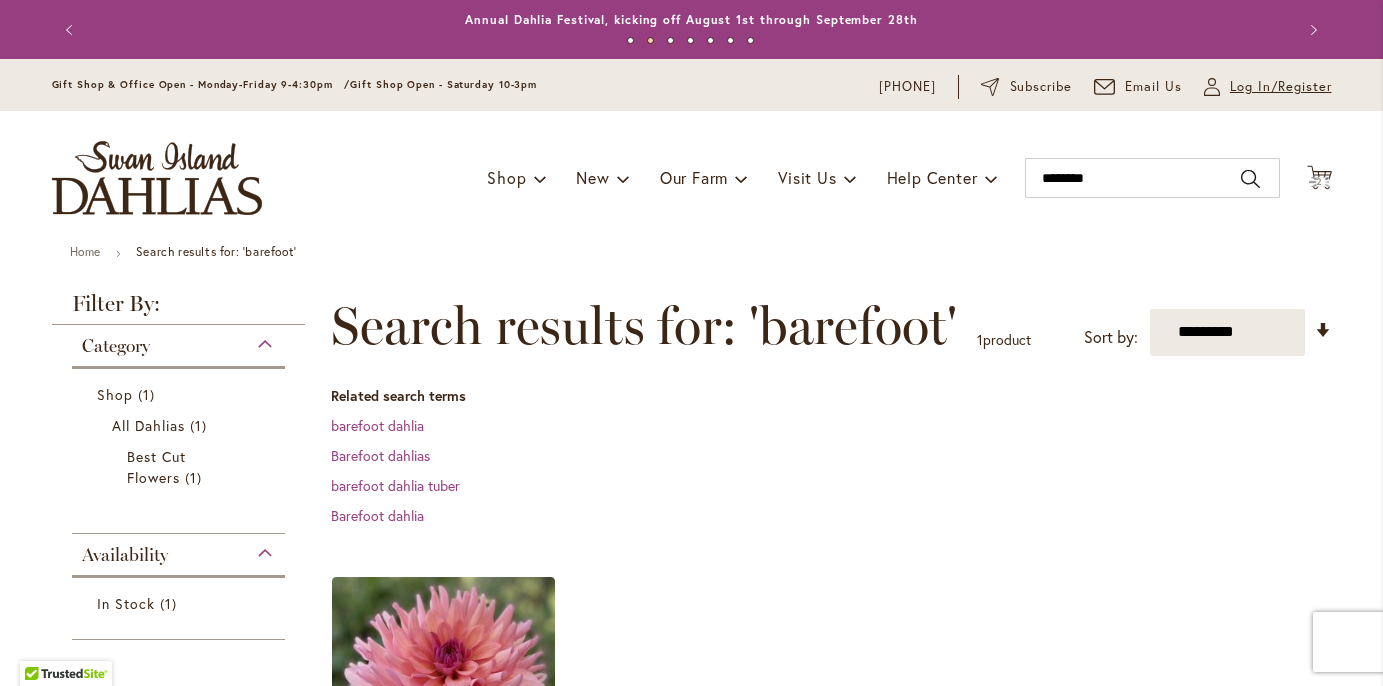 click on "Log In/Register" at bounding box center [1281, 87] 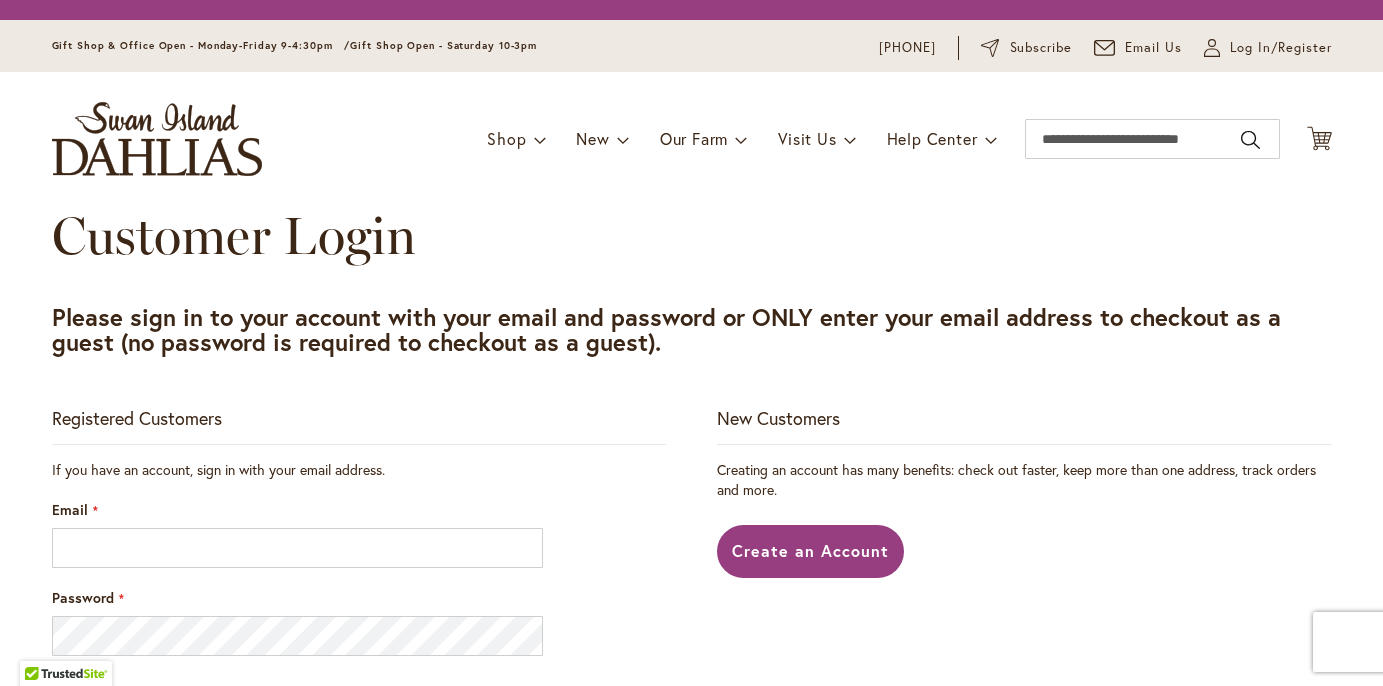 scroll, scrollTop: 0, scrollLeft: 0, axis: both 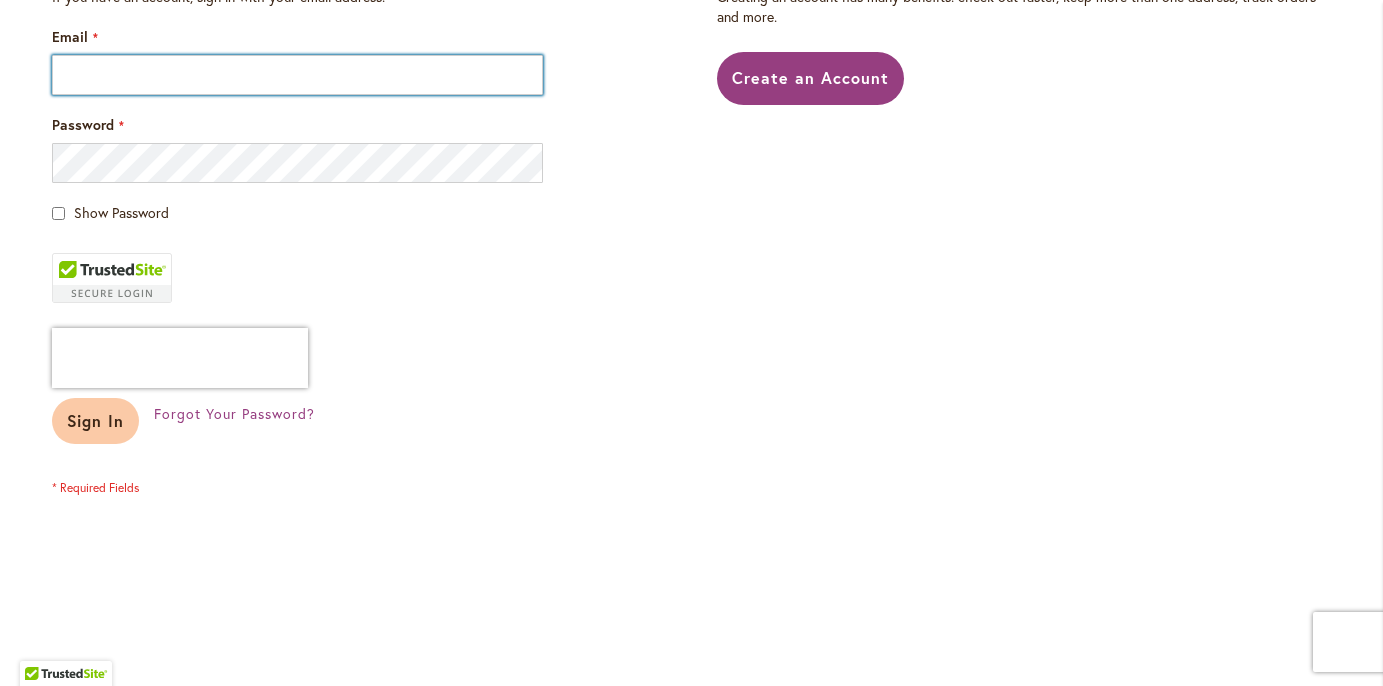type on "**********" 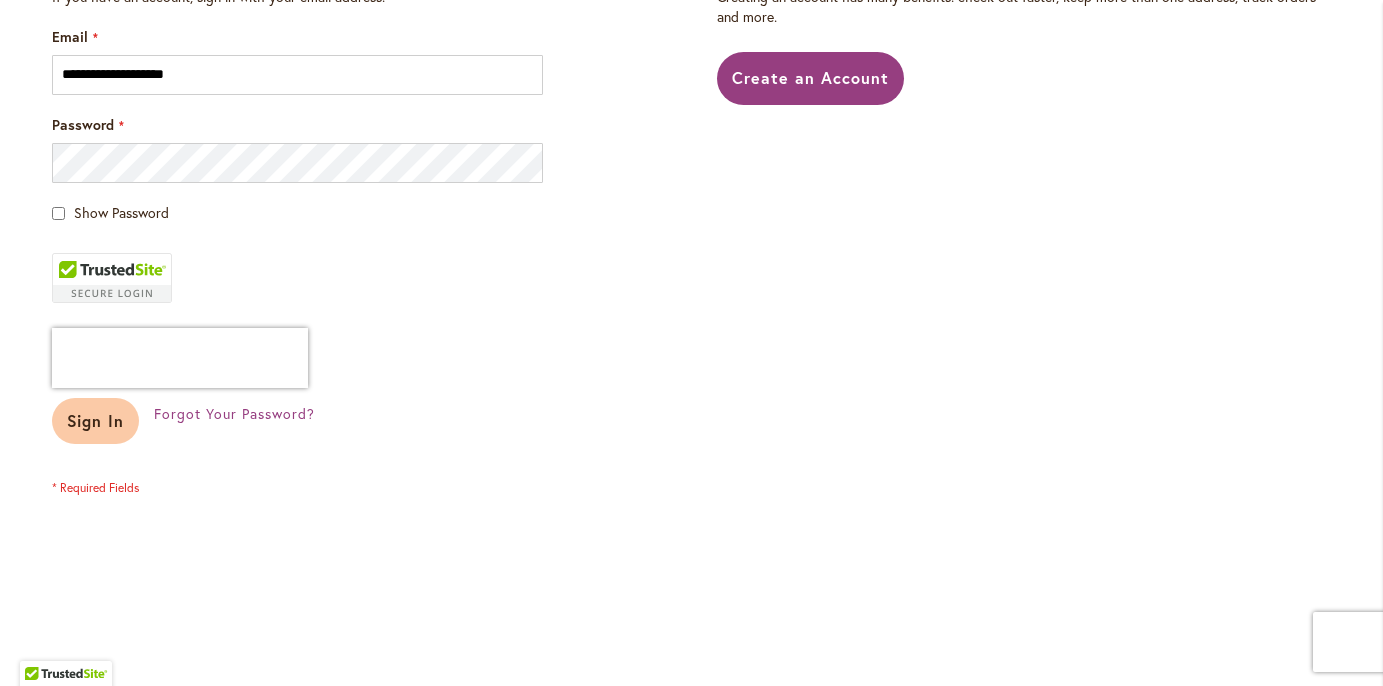 type on "**********" 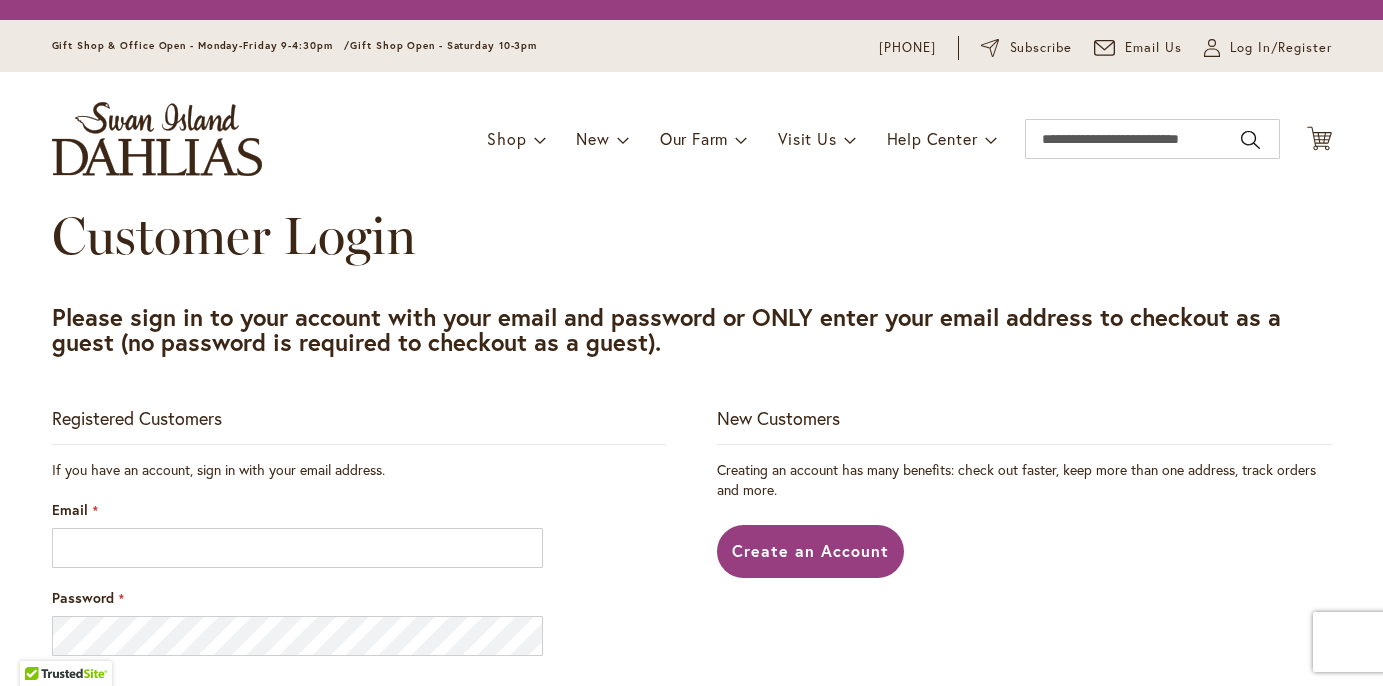 scroll, scrollTop: 0, scrollLeft: 0, axis: both 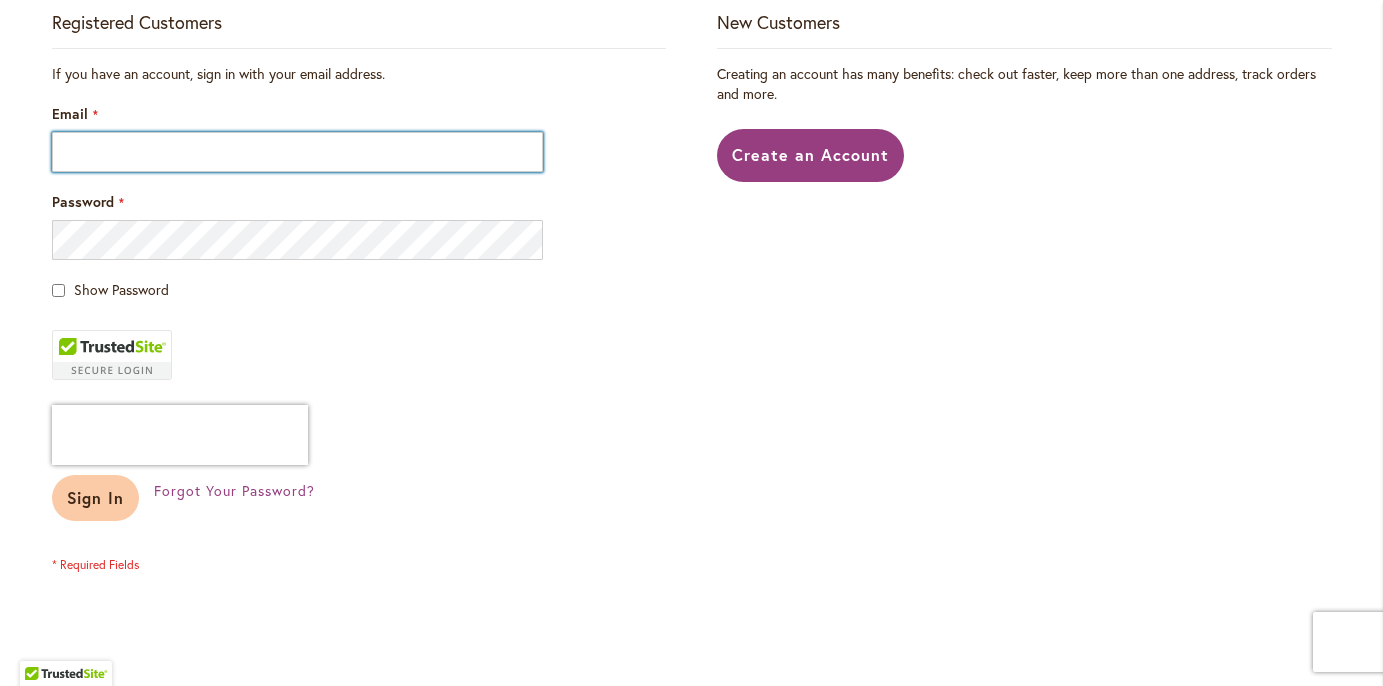 type on "**********" 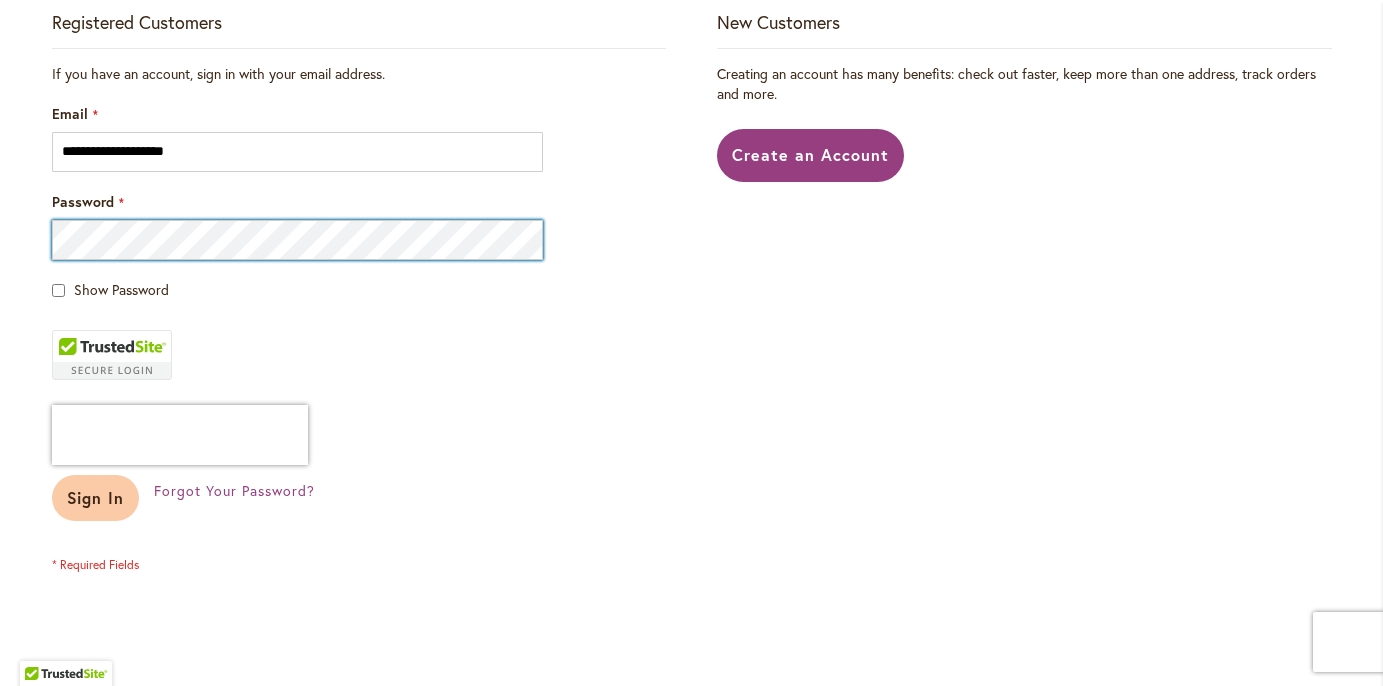 type on "**********" 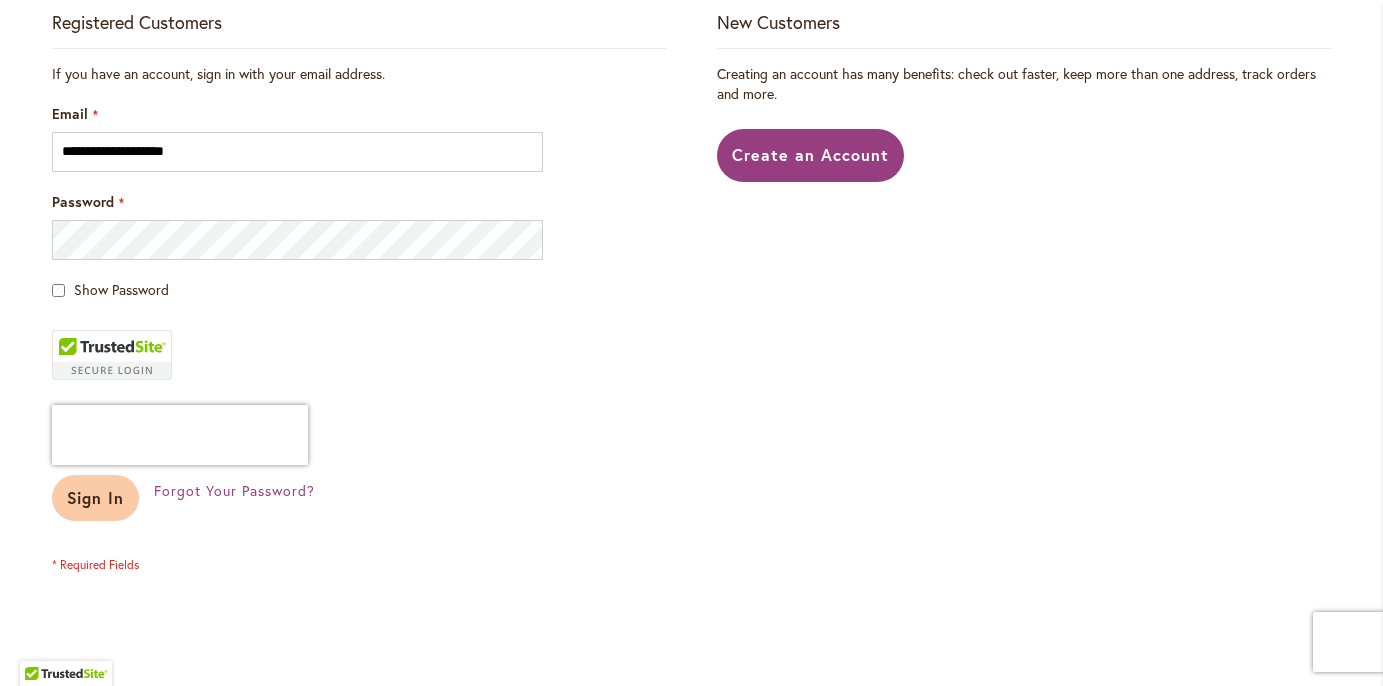 click on "Sign In" at bounding box center (96, 497) 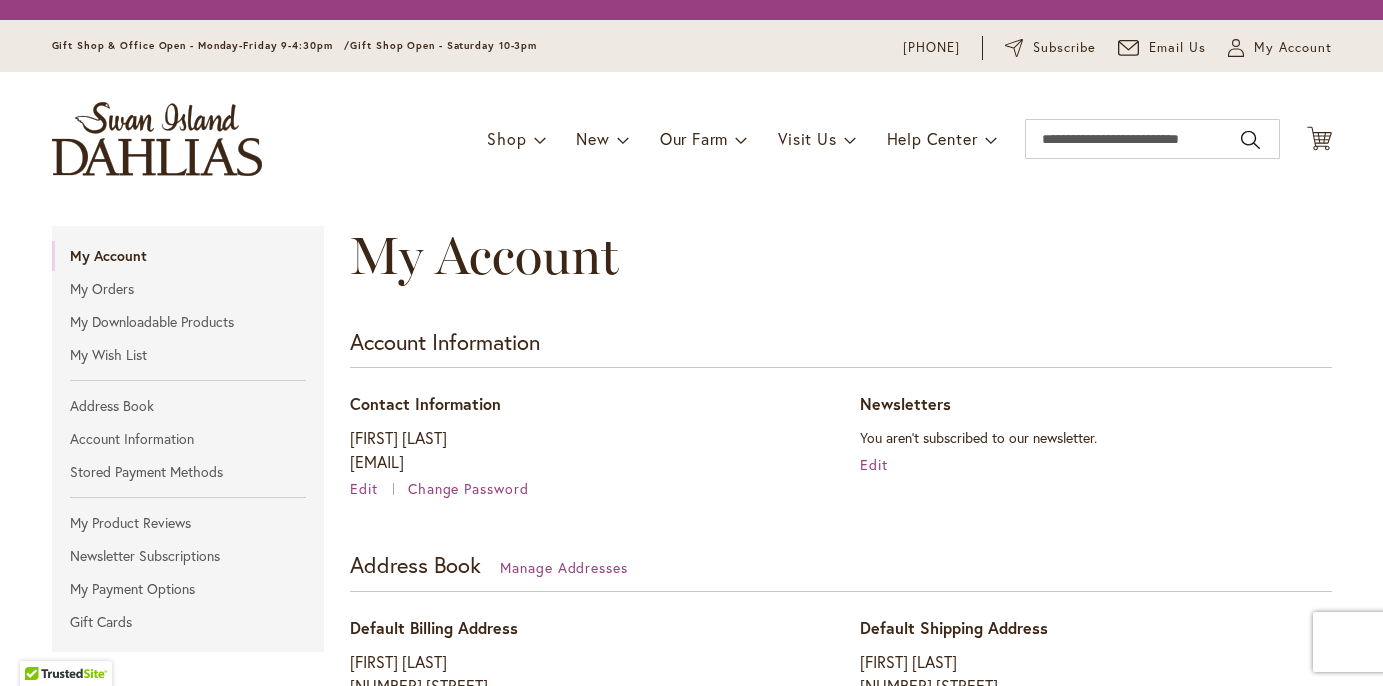 scroll, scrollTop: 0, scrollLeft: 0, axis: both 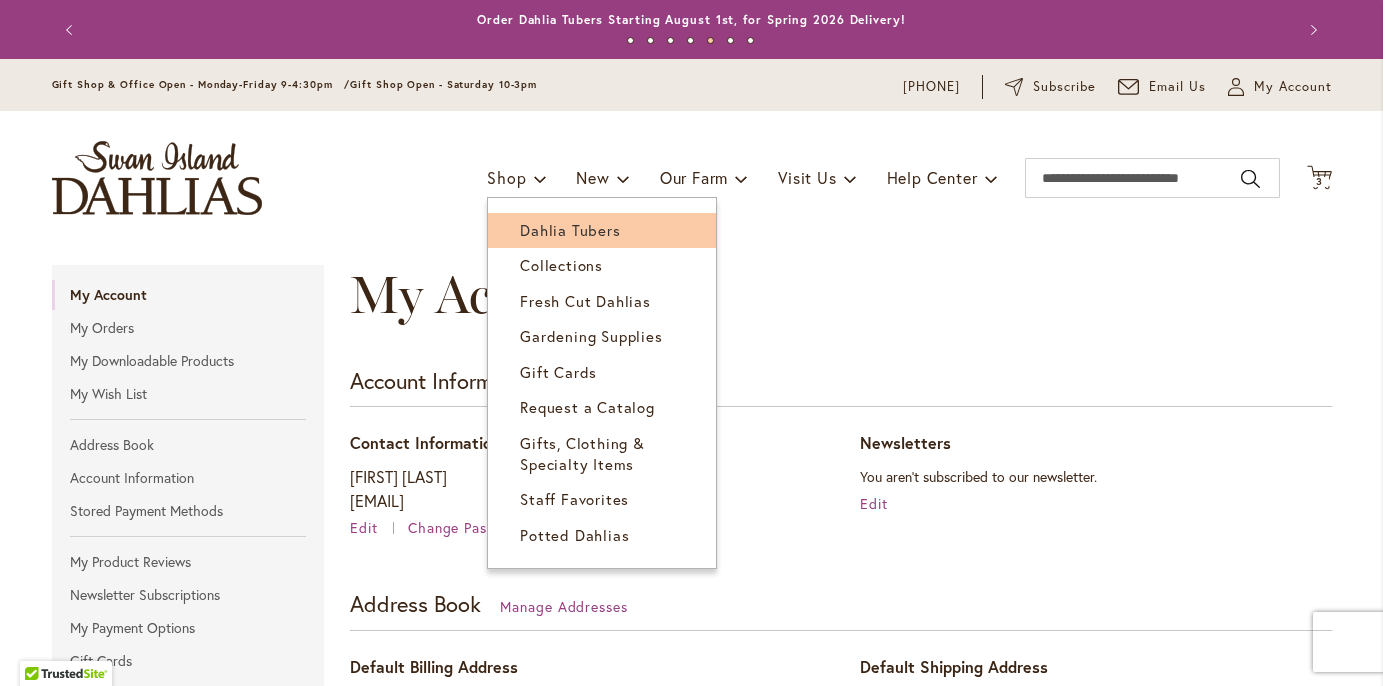 type on "**********" 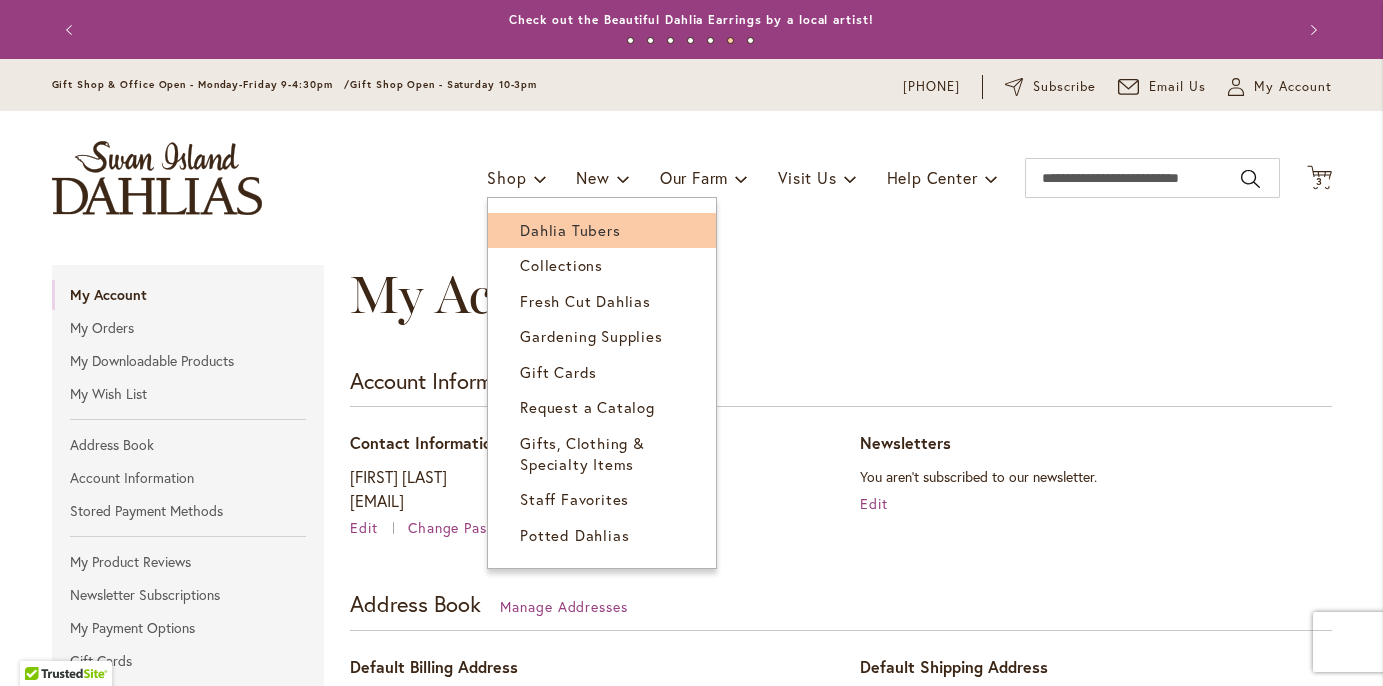 click on "Dahlia Tubers" at bounding box center (602, 230) 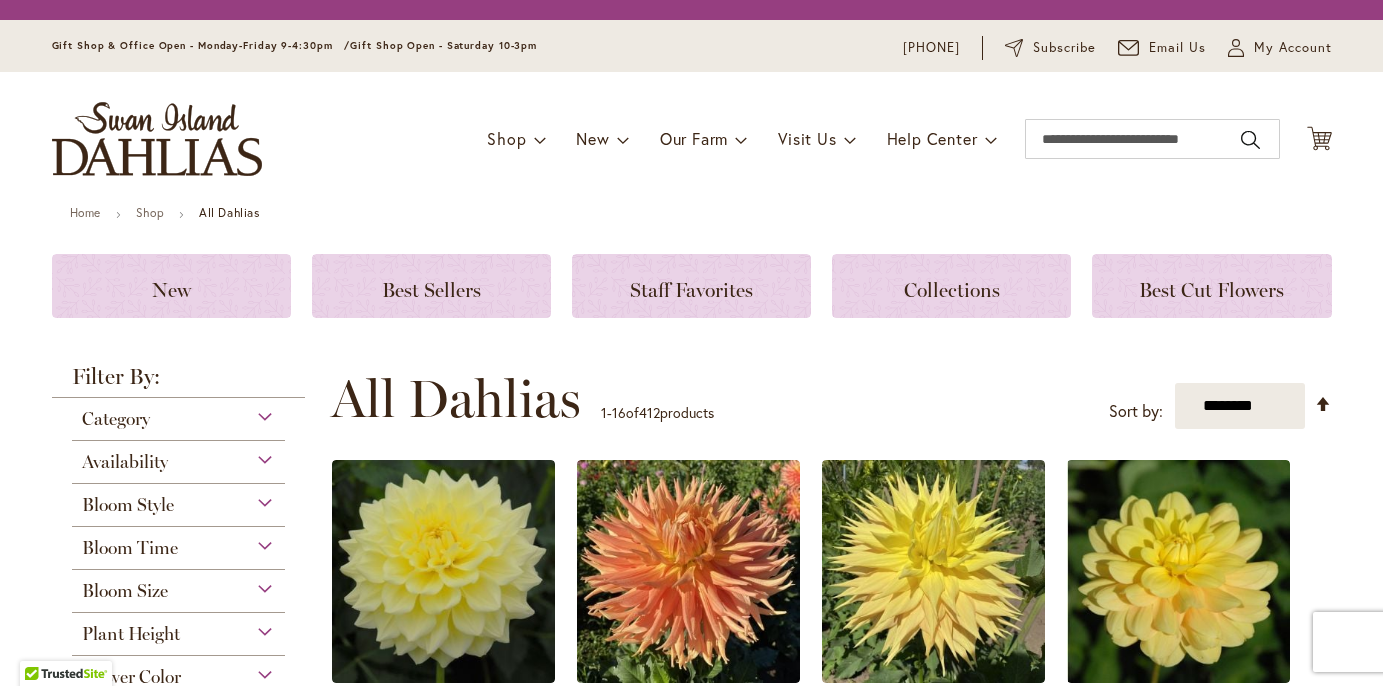 scroll, scrollTop: 0, scrollLeft: 0, axis: both 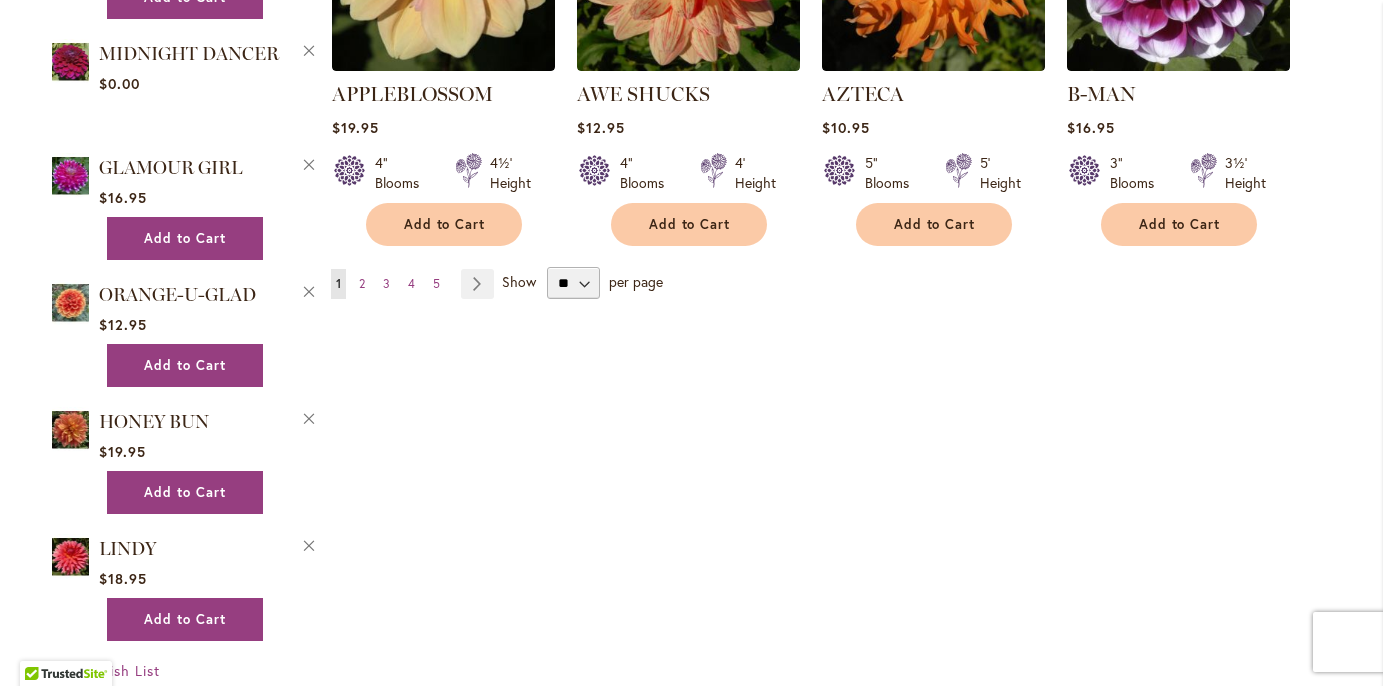 type on "**********" 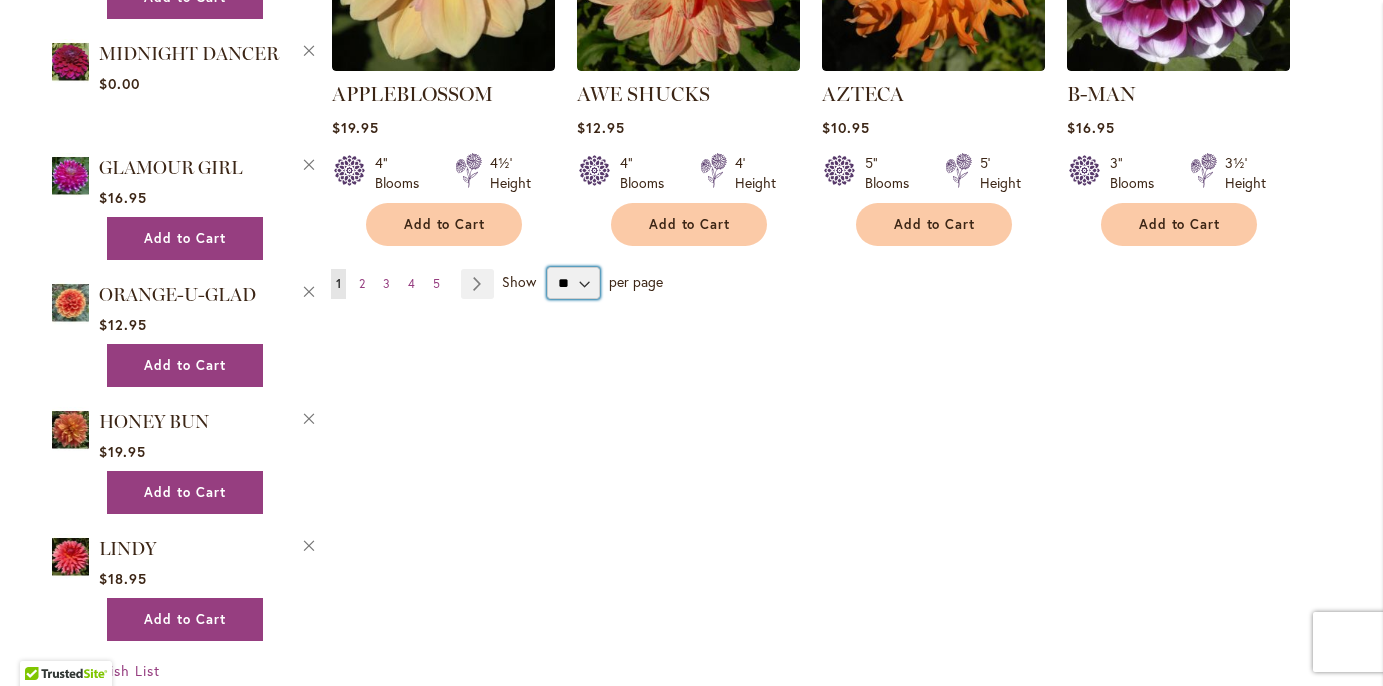 click on "**
**
**
**" at bounding box center (573, 283) 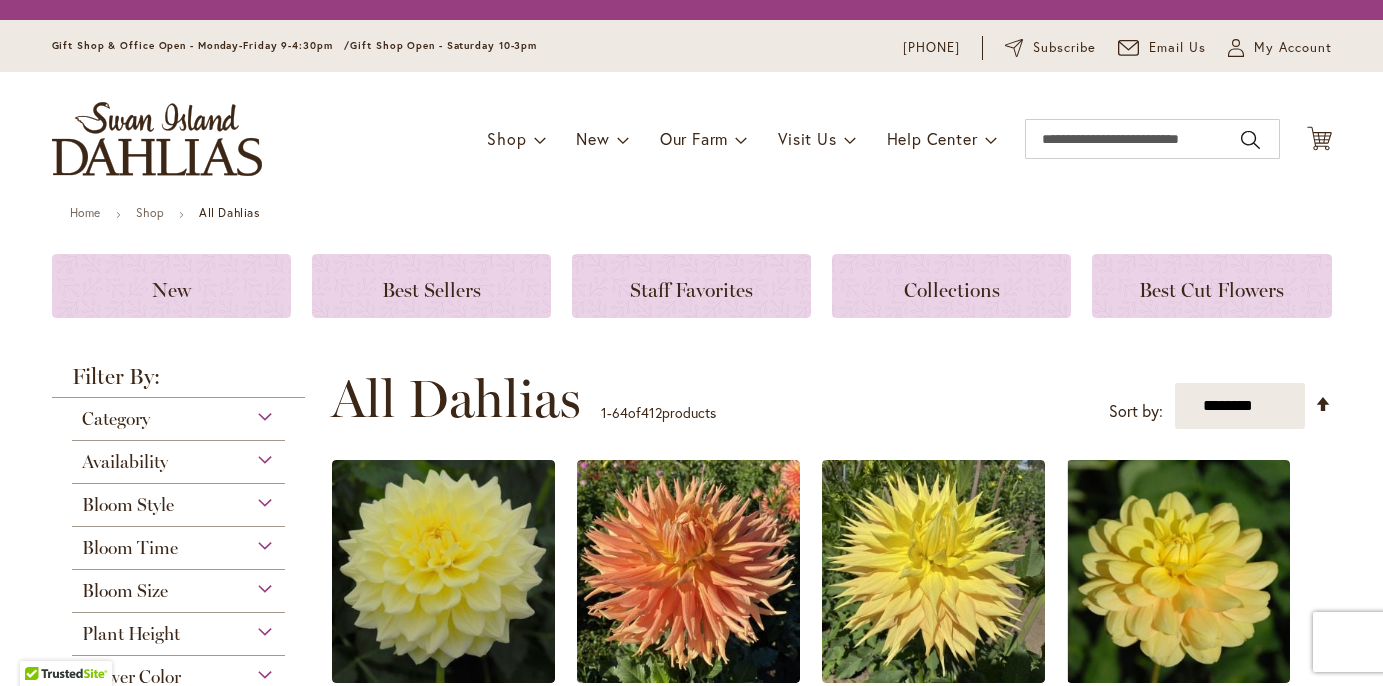 scroll, scrollTop: 0, scrollLeft: 0, axis: both 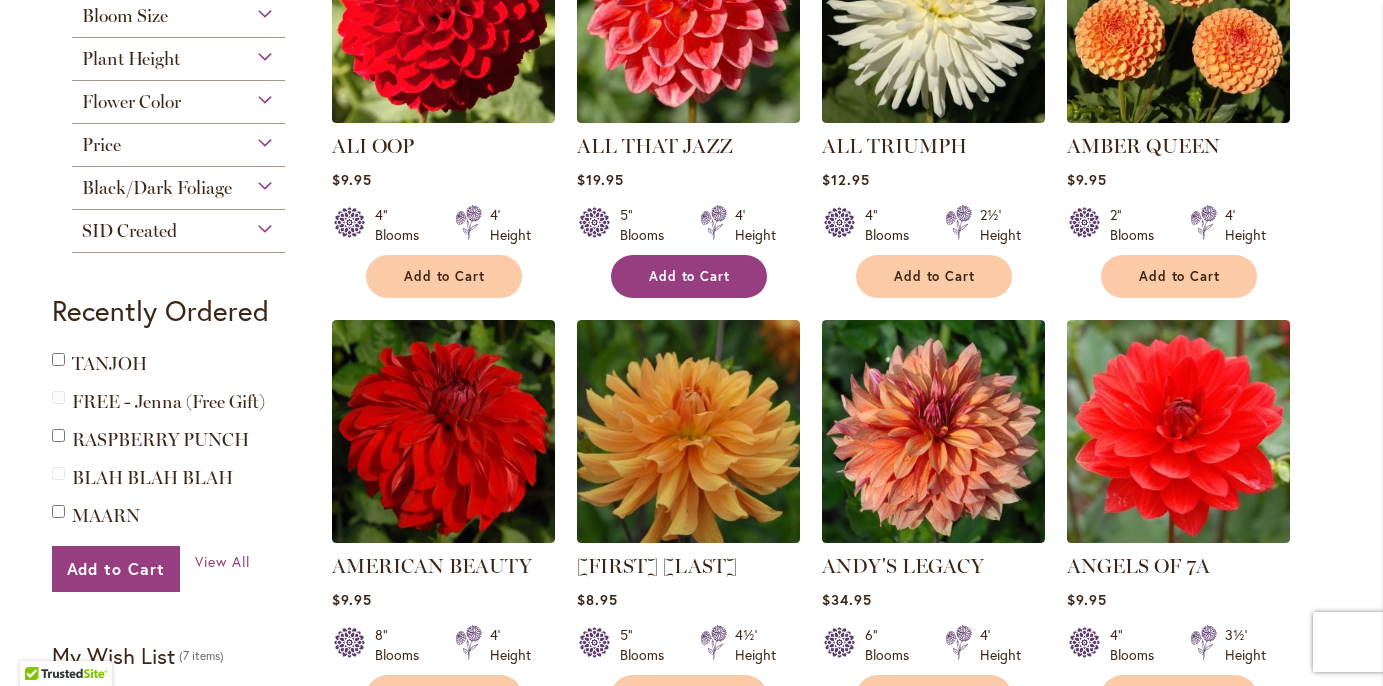 type on "**********" 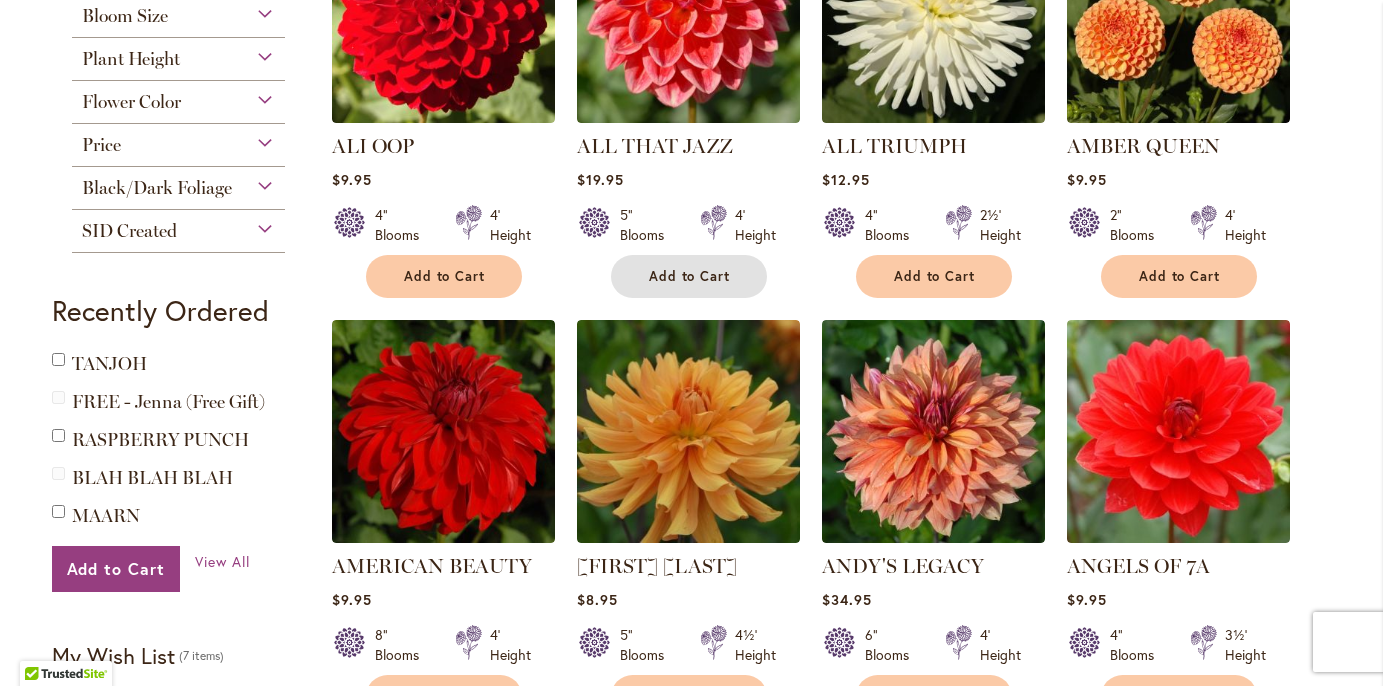 click on "Add to Cart" at bounding box center [690, 276] 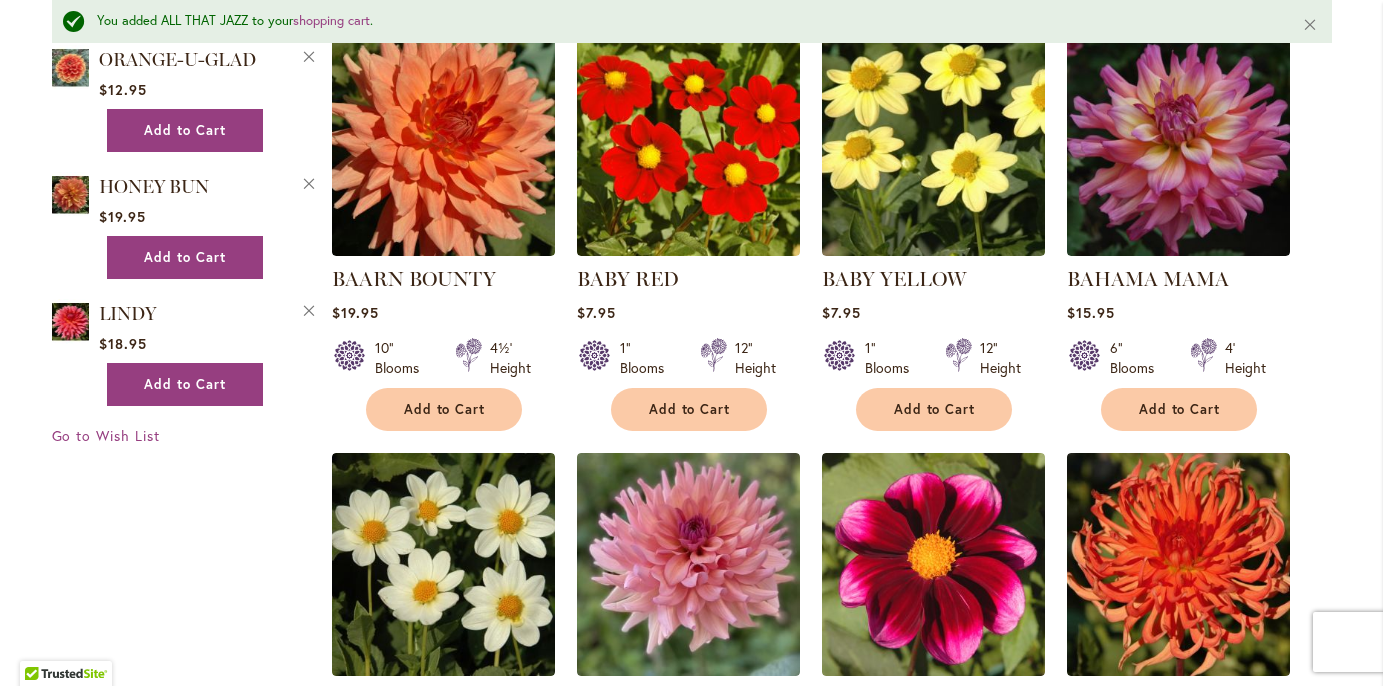 scroll, scrollTop: 2208, scrollLeft: 0, axis: vertical 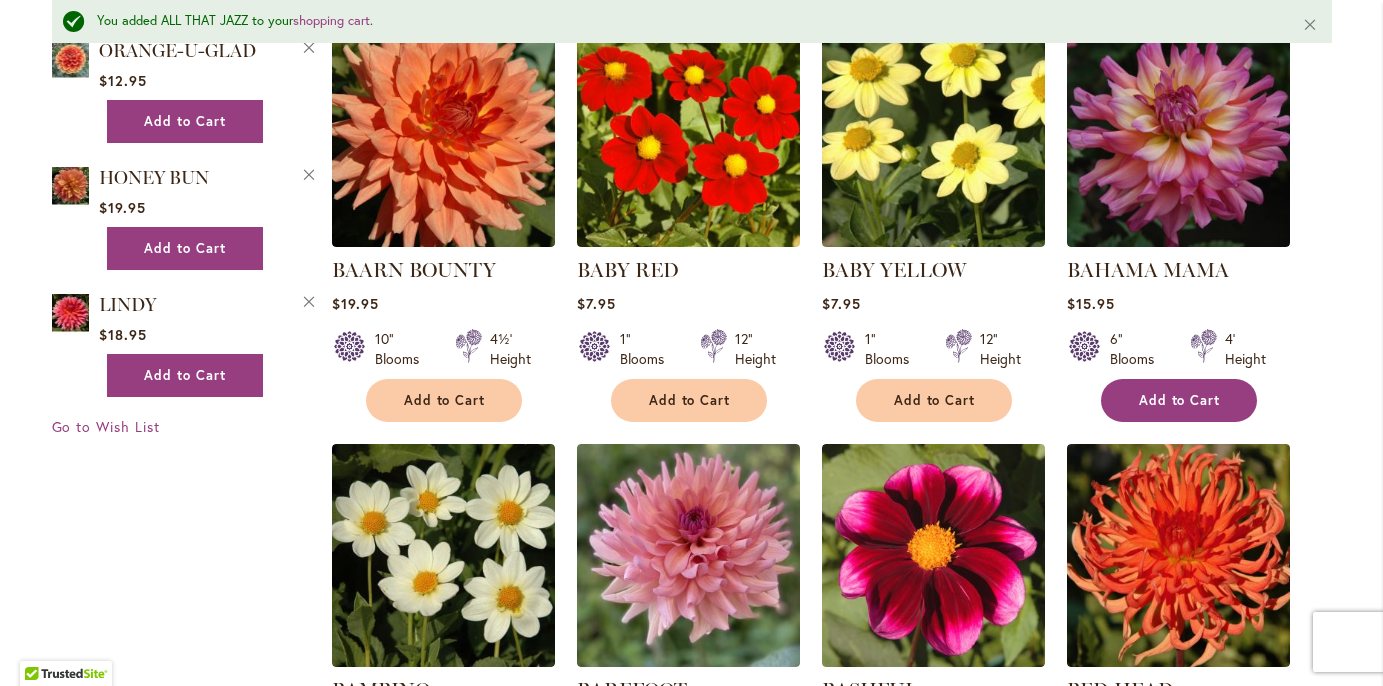 click on "Add to Cart" at bounding box center [1180, 400] 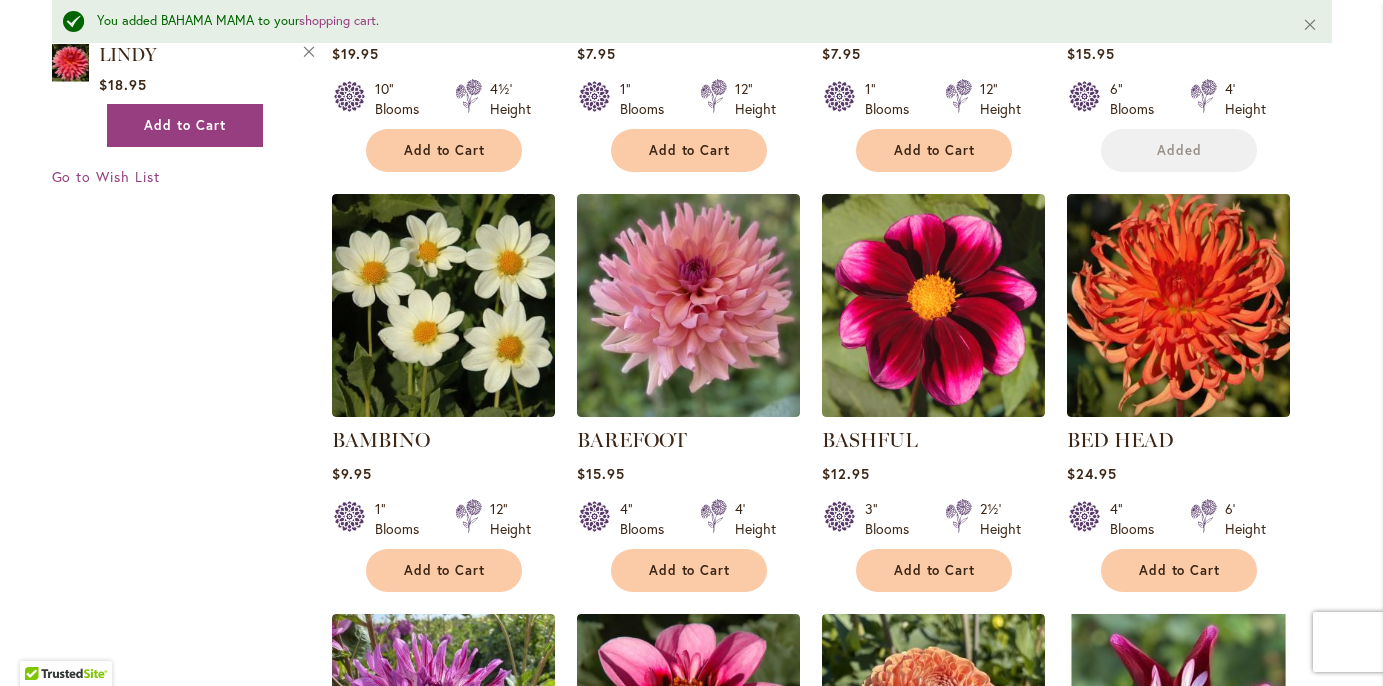 scroll, scrollTop: 2744, scrollLeft: 0, axis: vertical 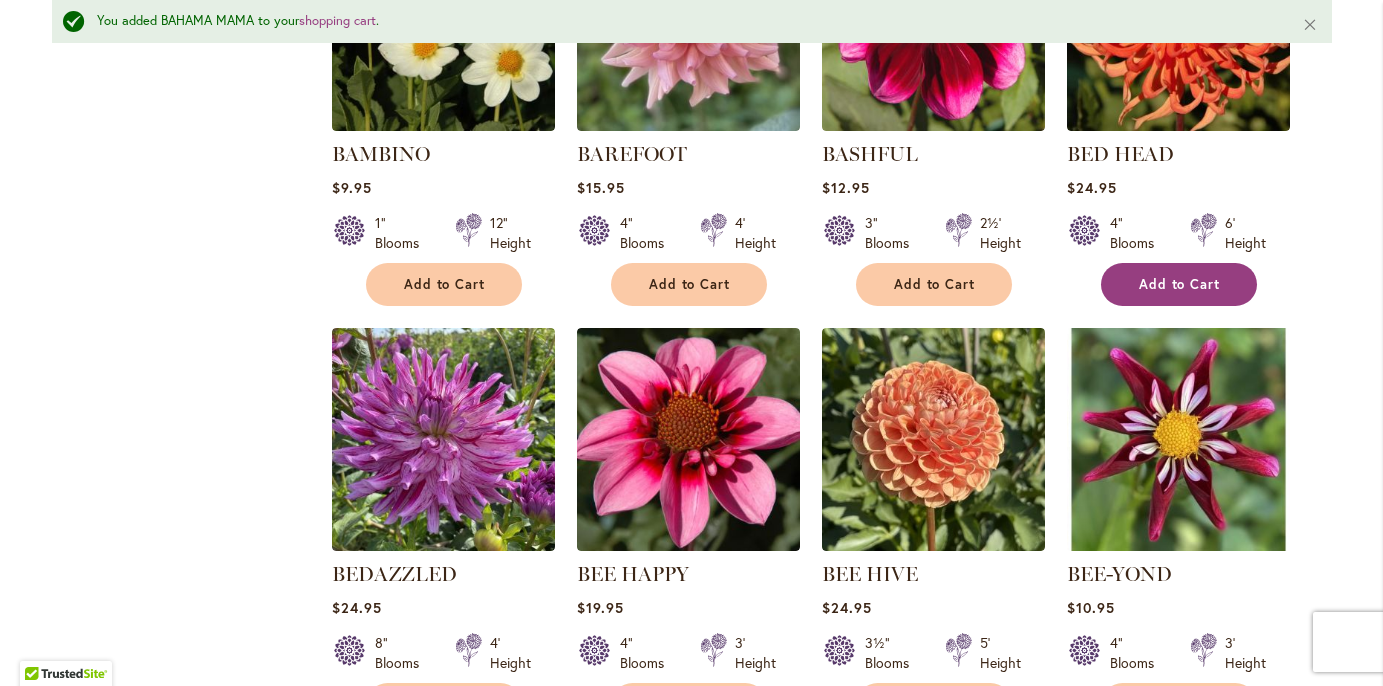 click on "Add to Cart" at bounding box center (1180, 284) 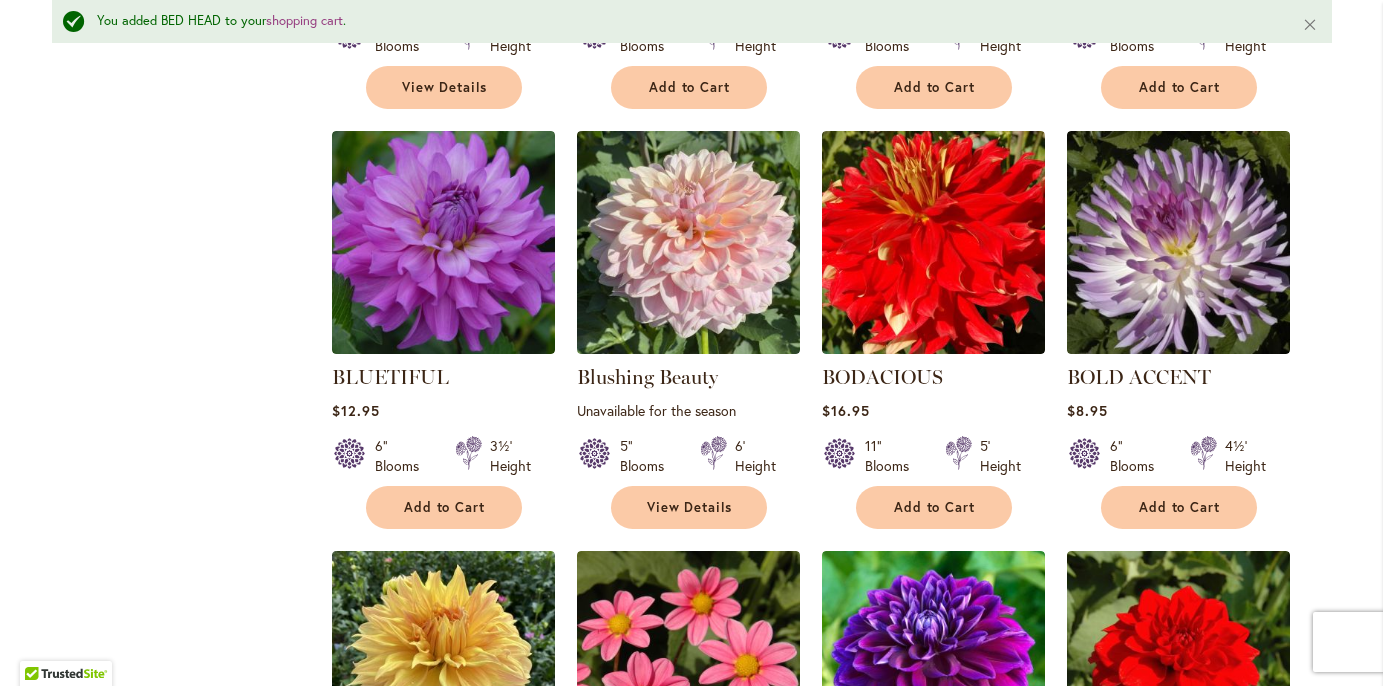scroll, scrollTop: 4645, scrollLeft: 0, axis: vertical 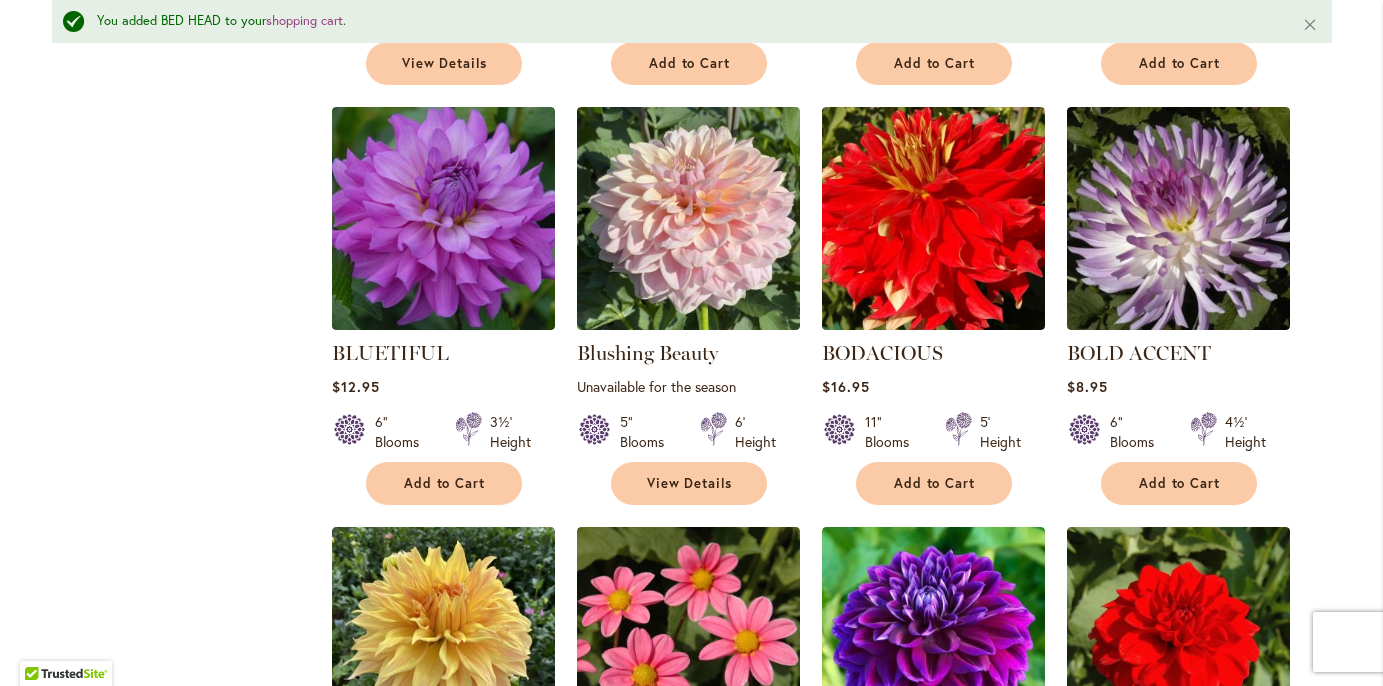 click on "A-PEELING
$12.95
7" Blooms
4½' Height" at bounding box center (831, -730) 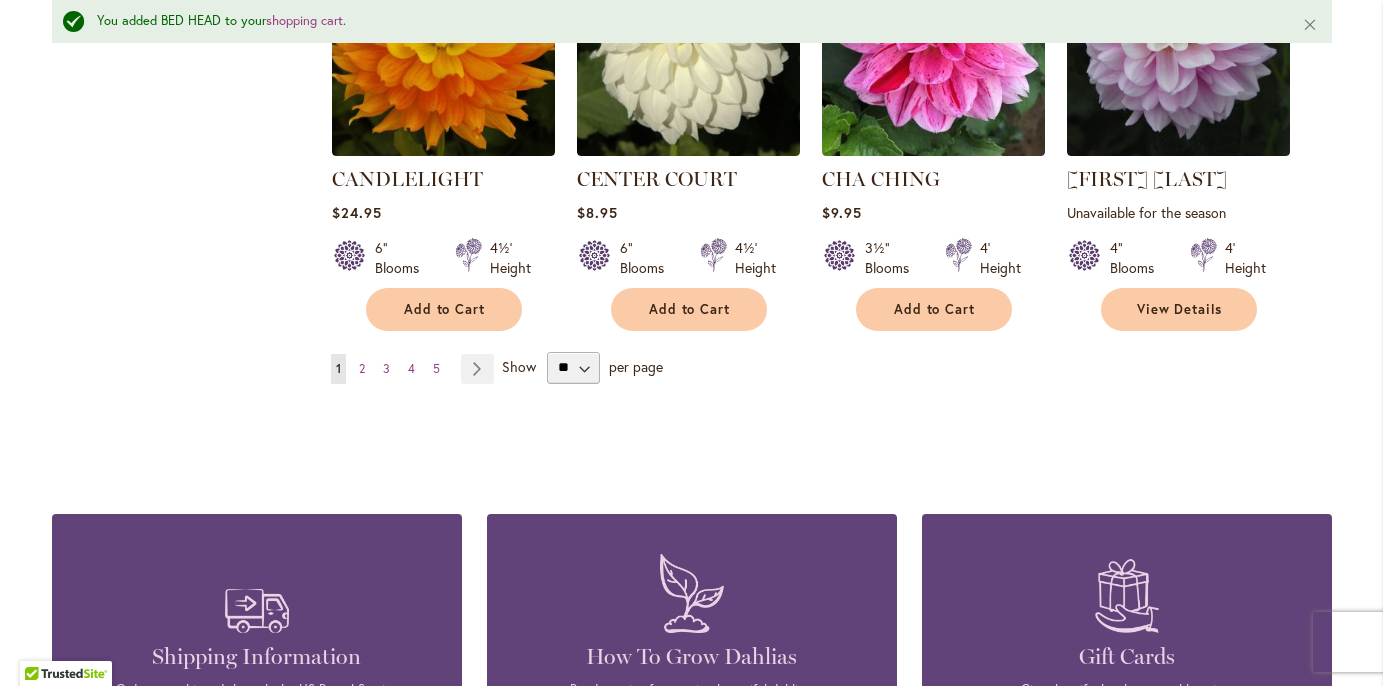 scroll, scrollTop: 6949, scrollLeft: 0, axis: vertical 